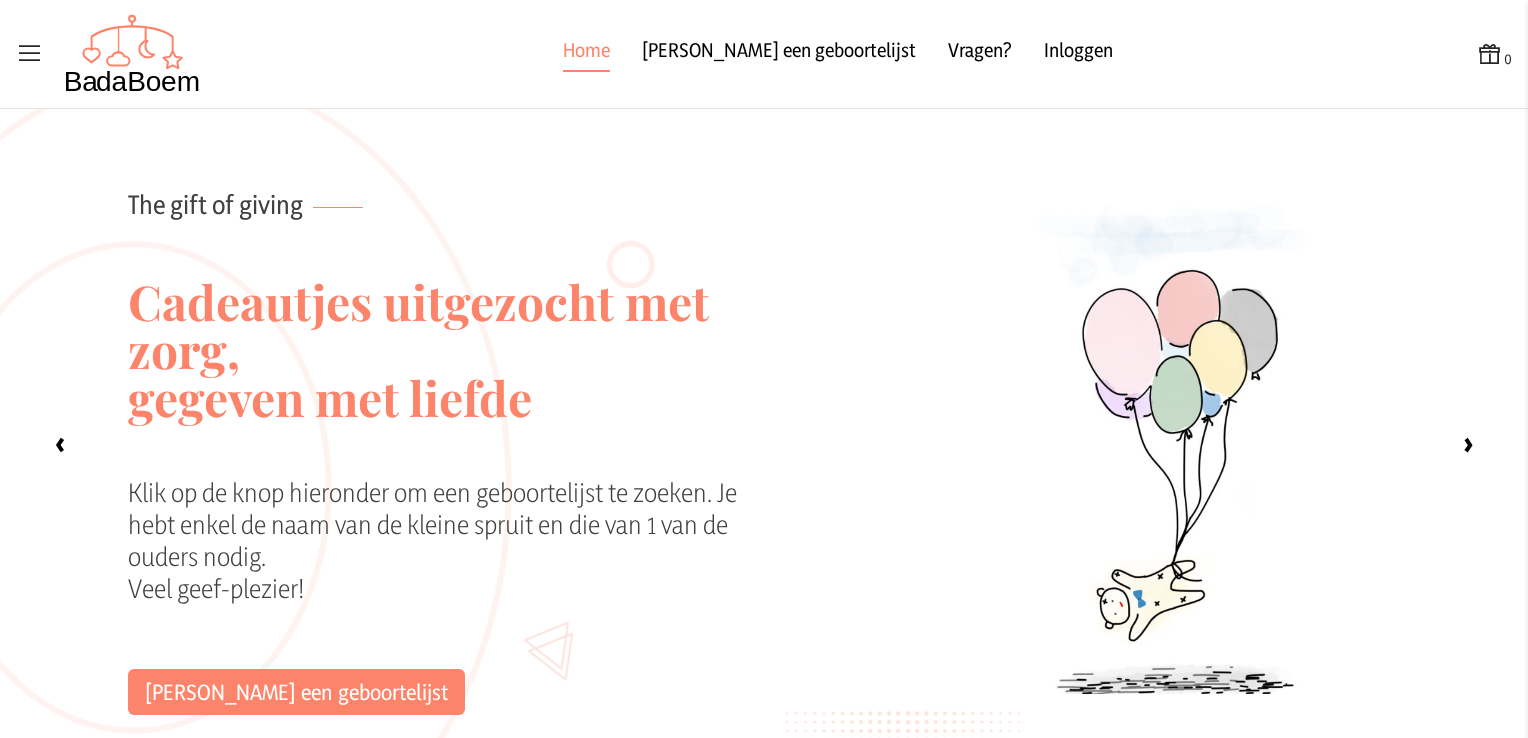 scroll, scrollTop: 0, scrollLeft: 0, axis: both 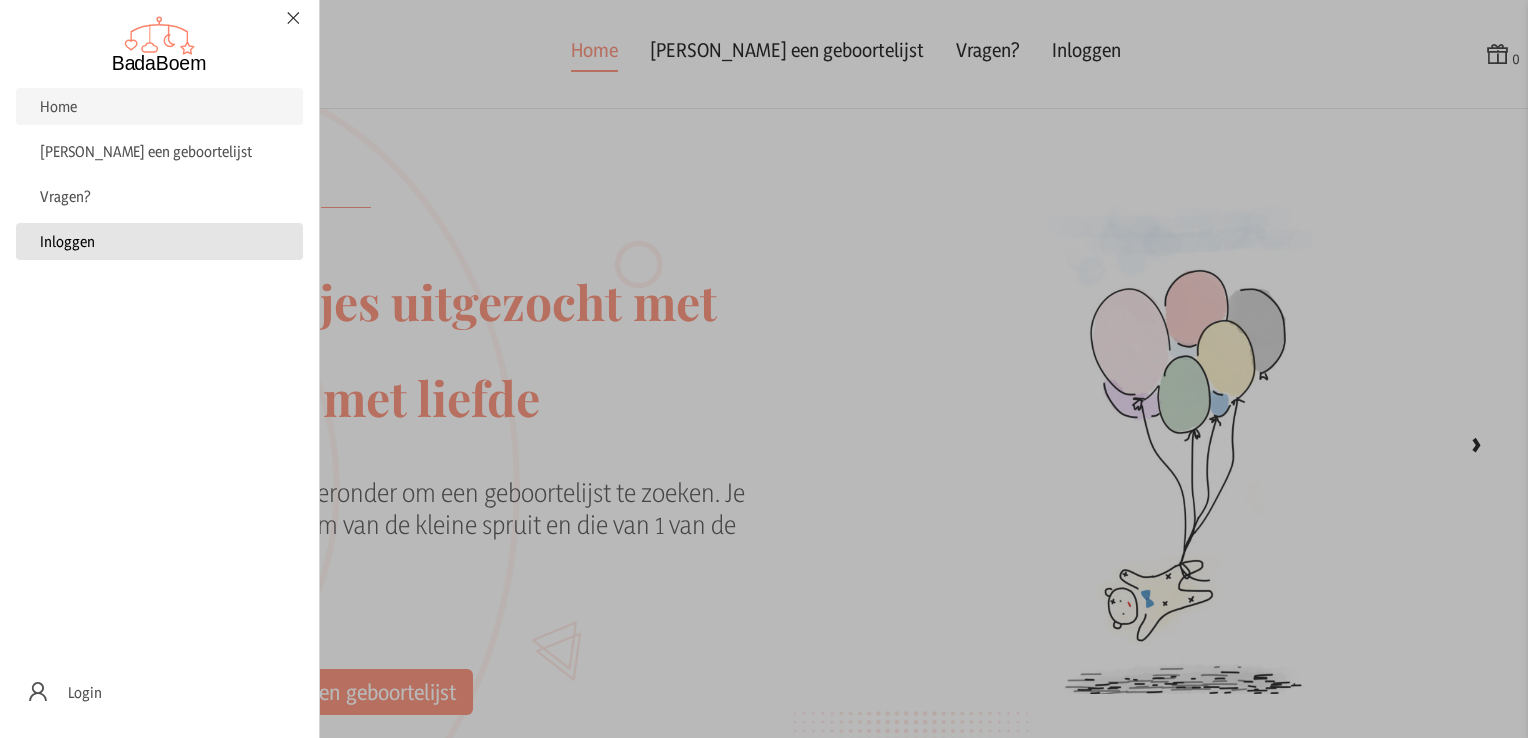 click on "Inloggen" at bounding box center [159, 241] 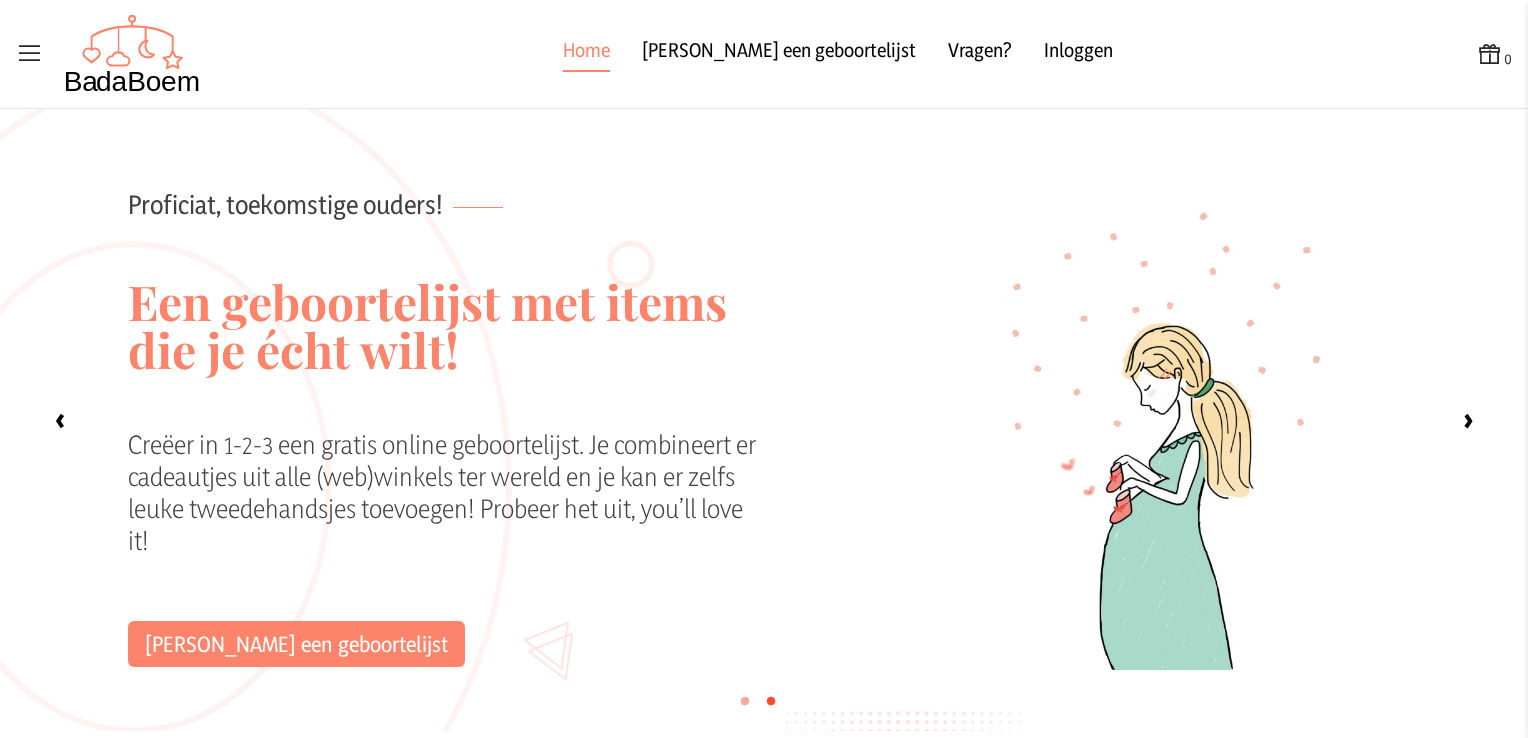 checkbox on "false" 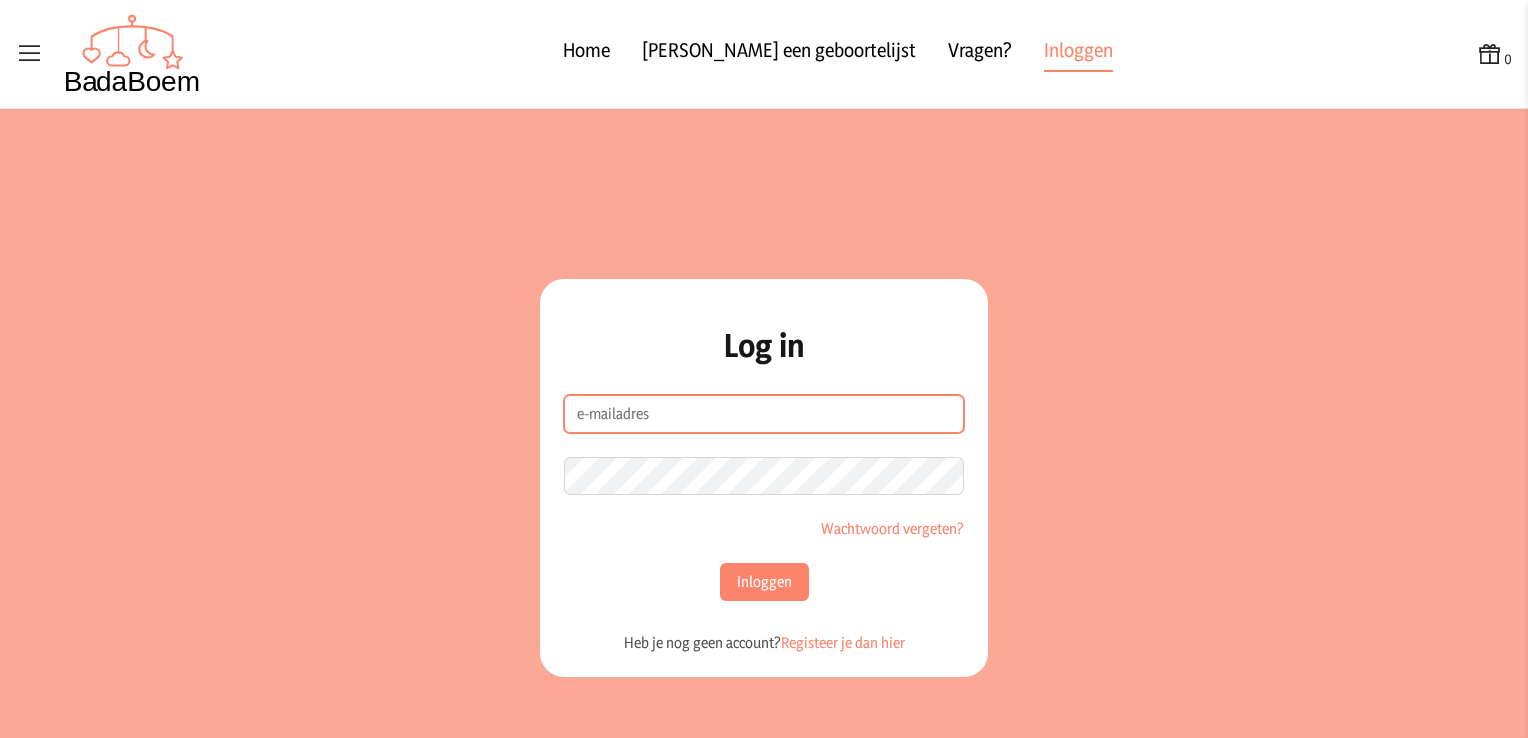 type on "[EMAIL_ADDRESS][DOMAIN_NAME]" 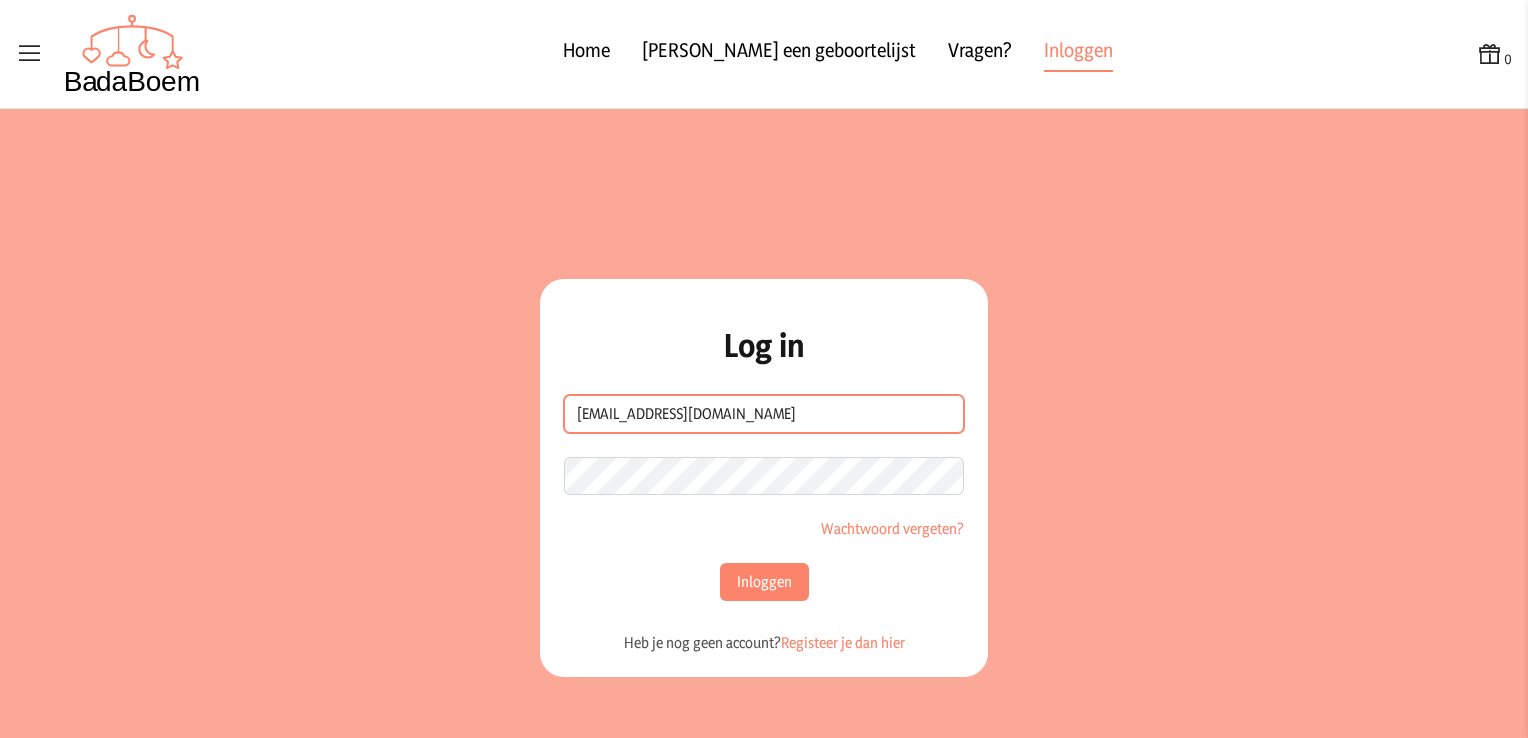 click on "[EMAIL_ADDRESS][DOMAIN_NAME]" at bounding box center [764, 414] 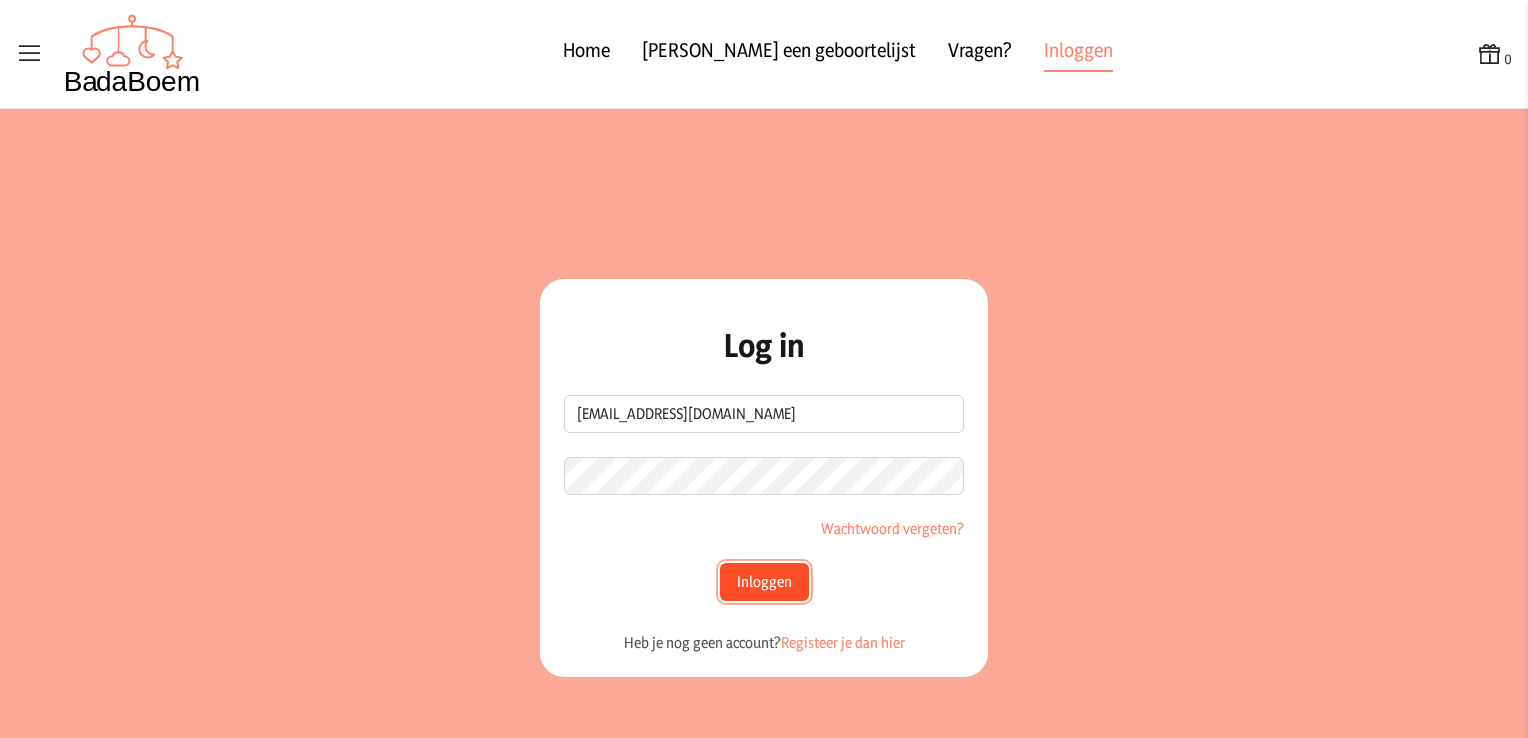 click on "Inloggen" 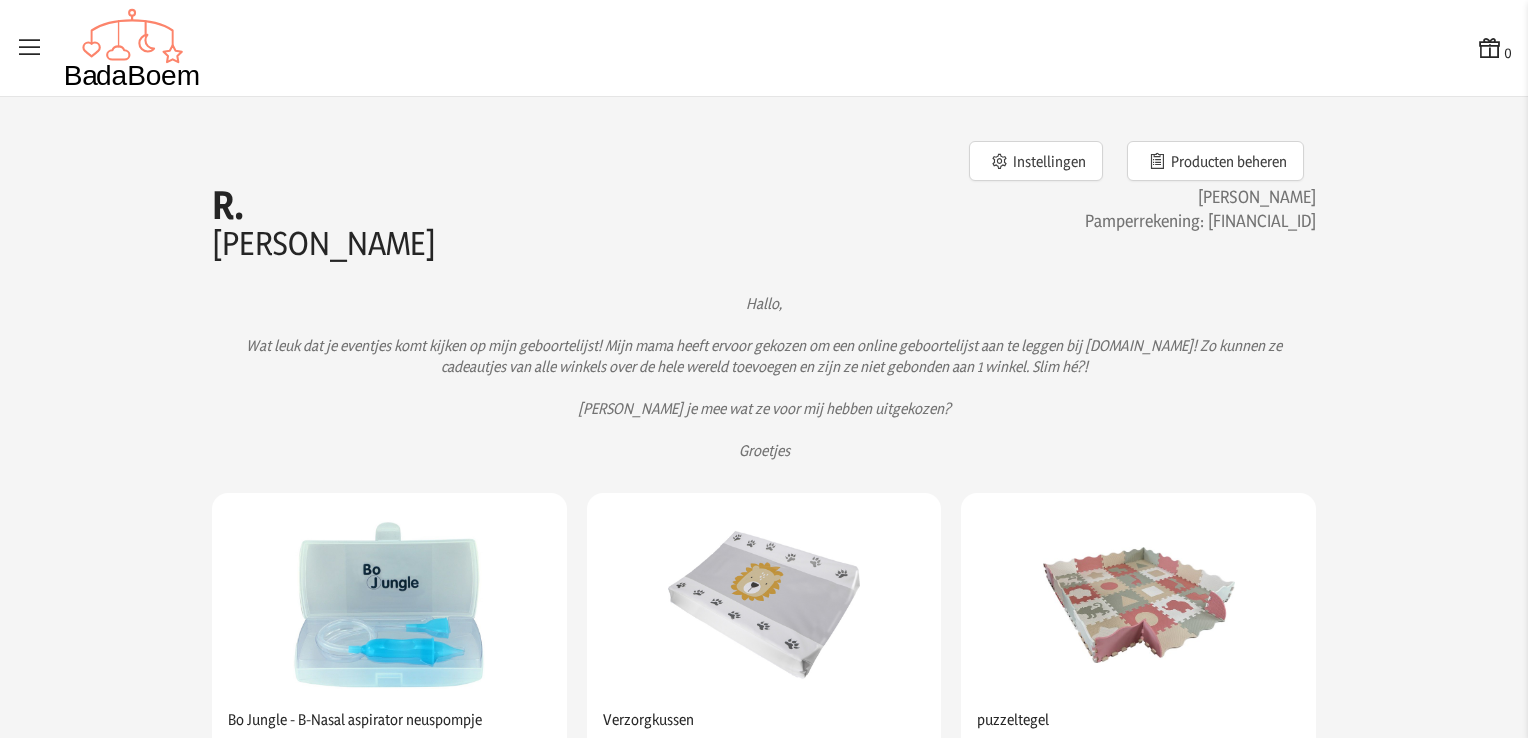 click at bounding box center [30, 48] 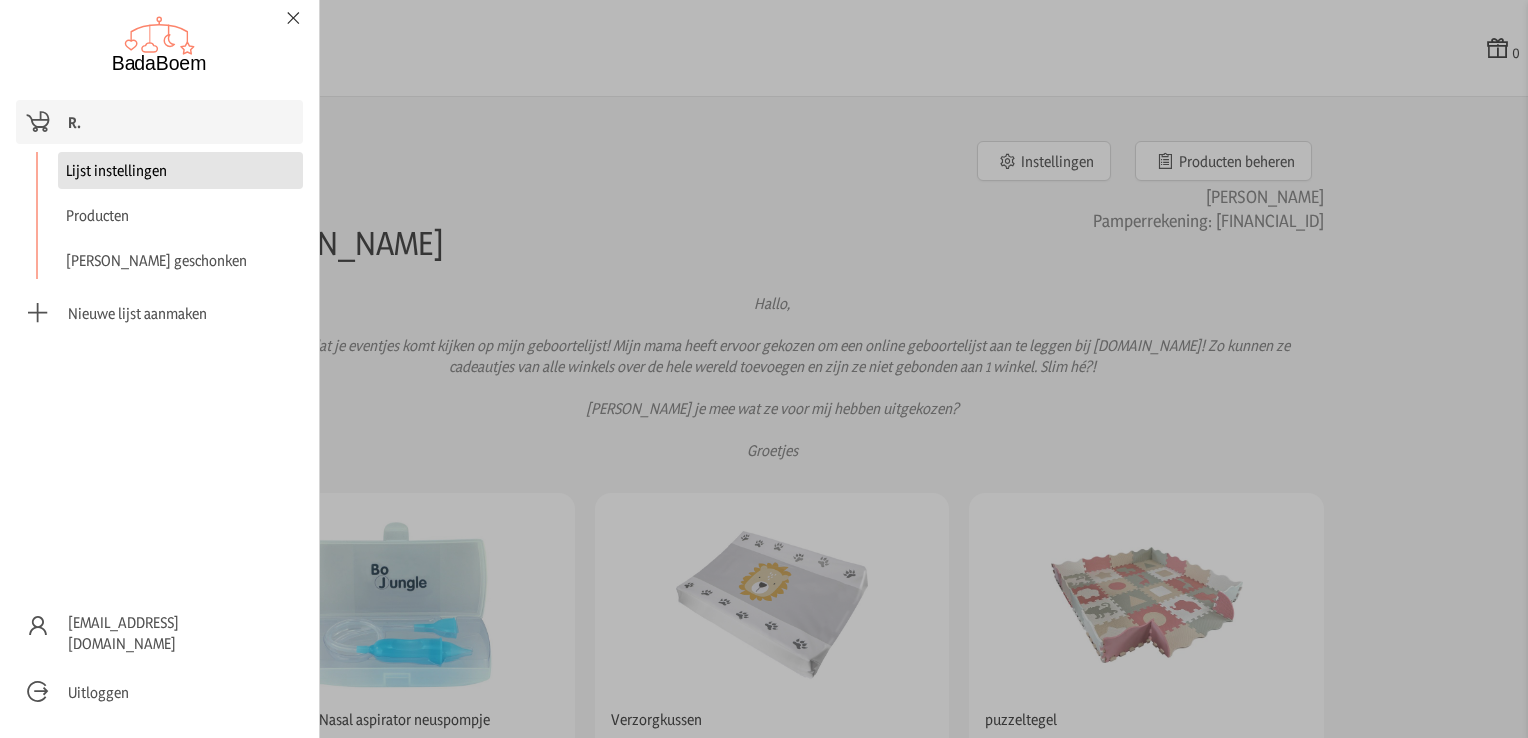 click on "Lijst instellingen" at bounding box center (180, 170) 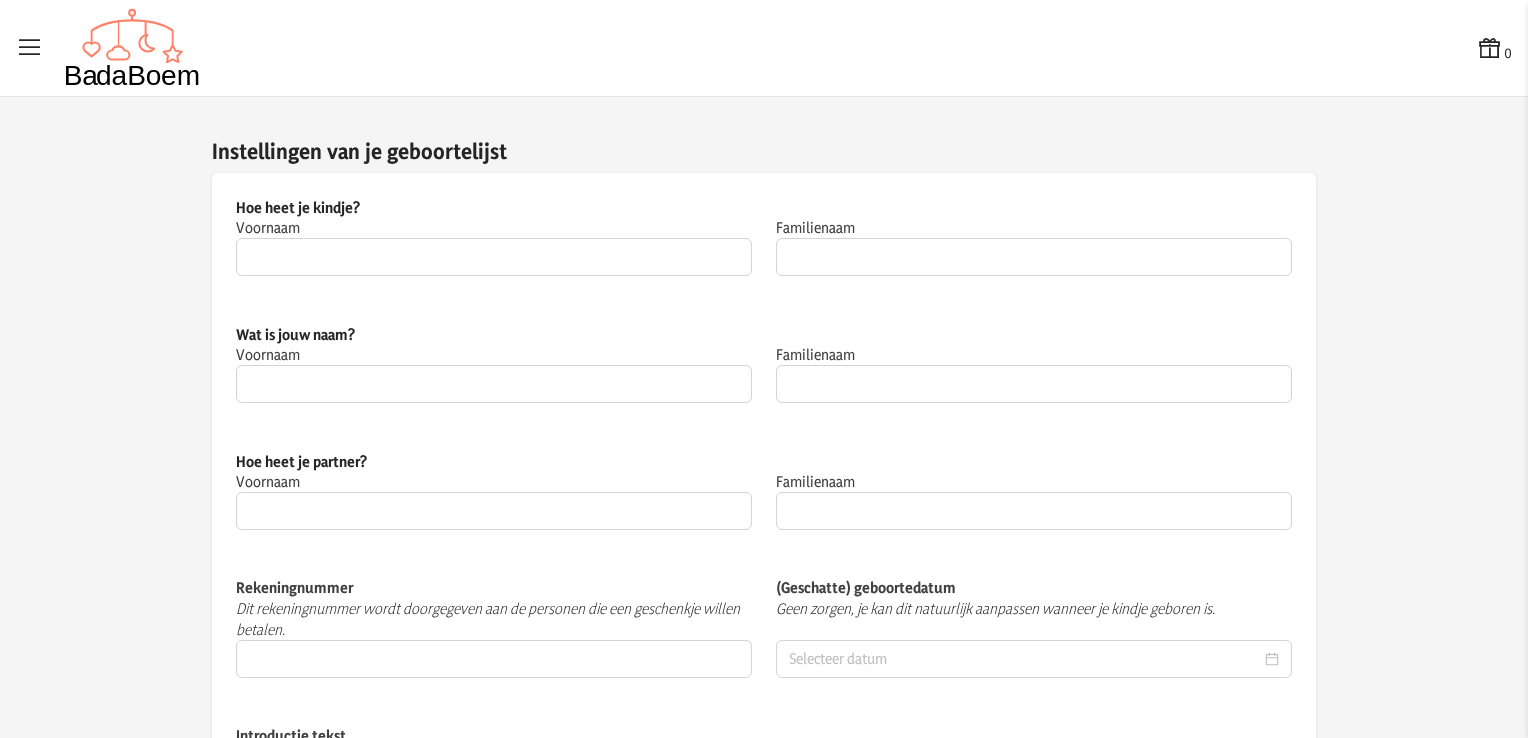 type on "R." 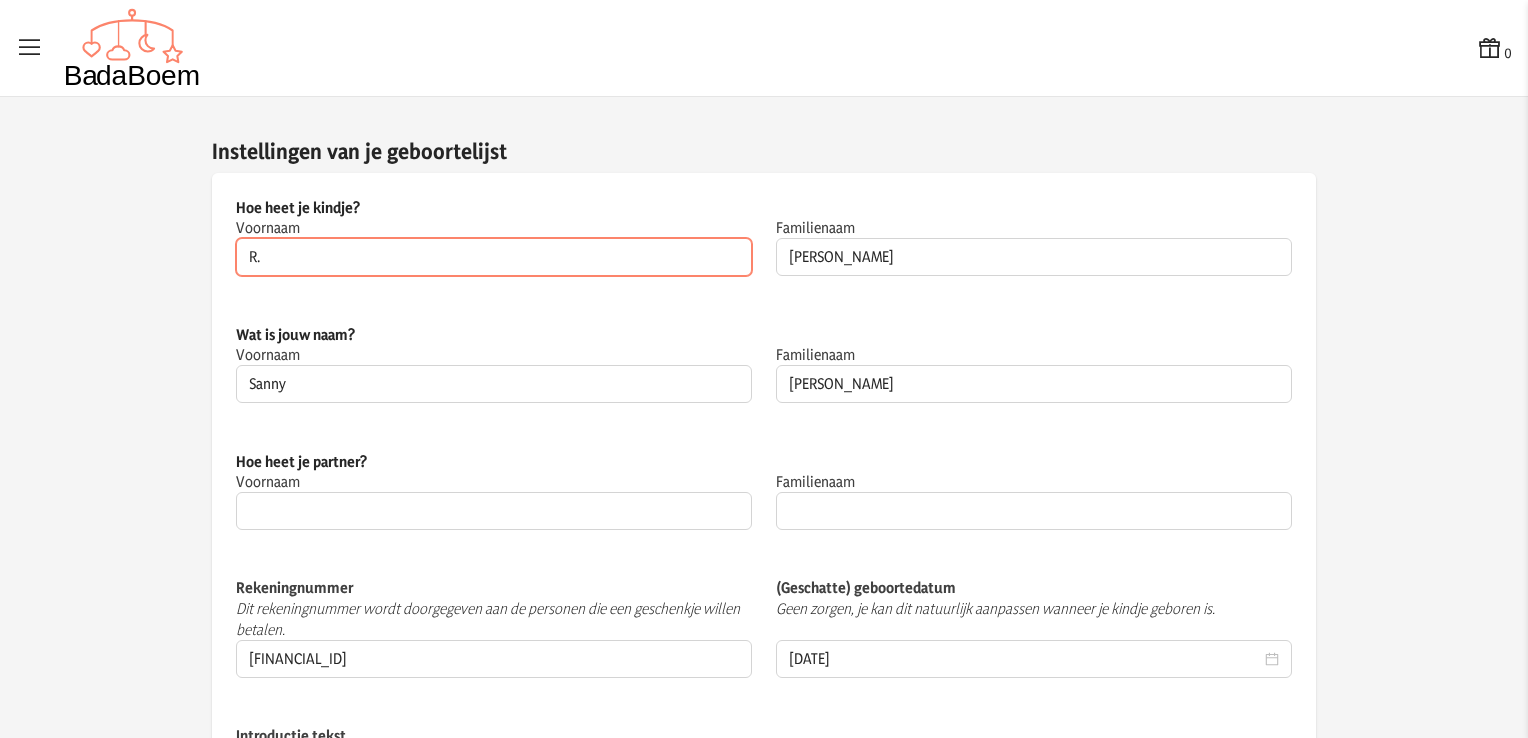 click on "R." at bounding box center [494, 257] 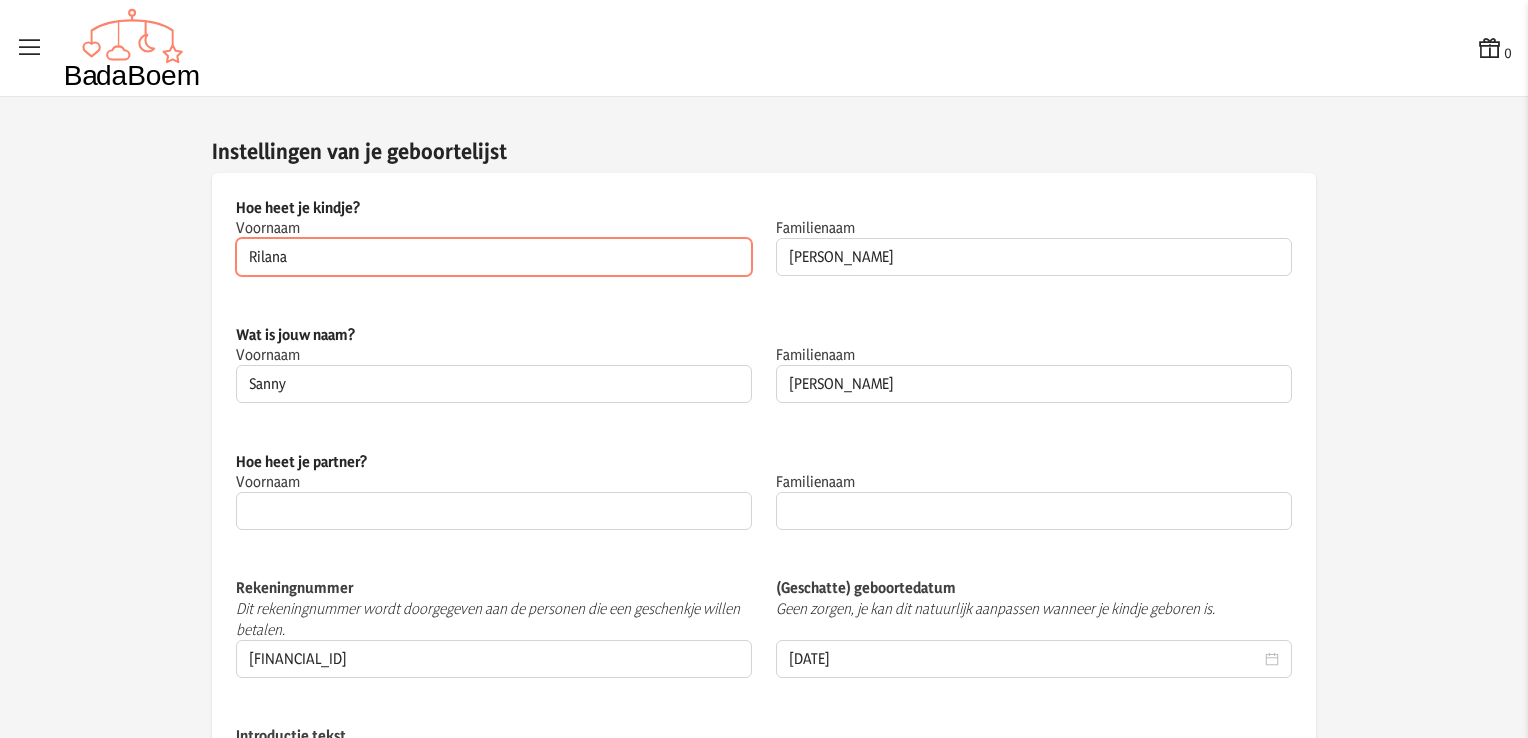 type on "Rilana" 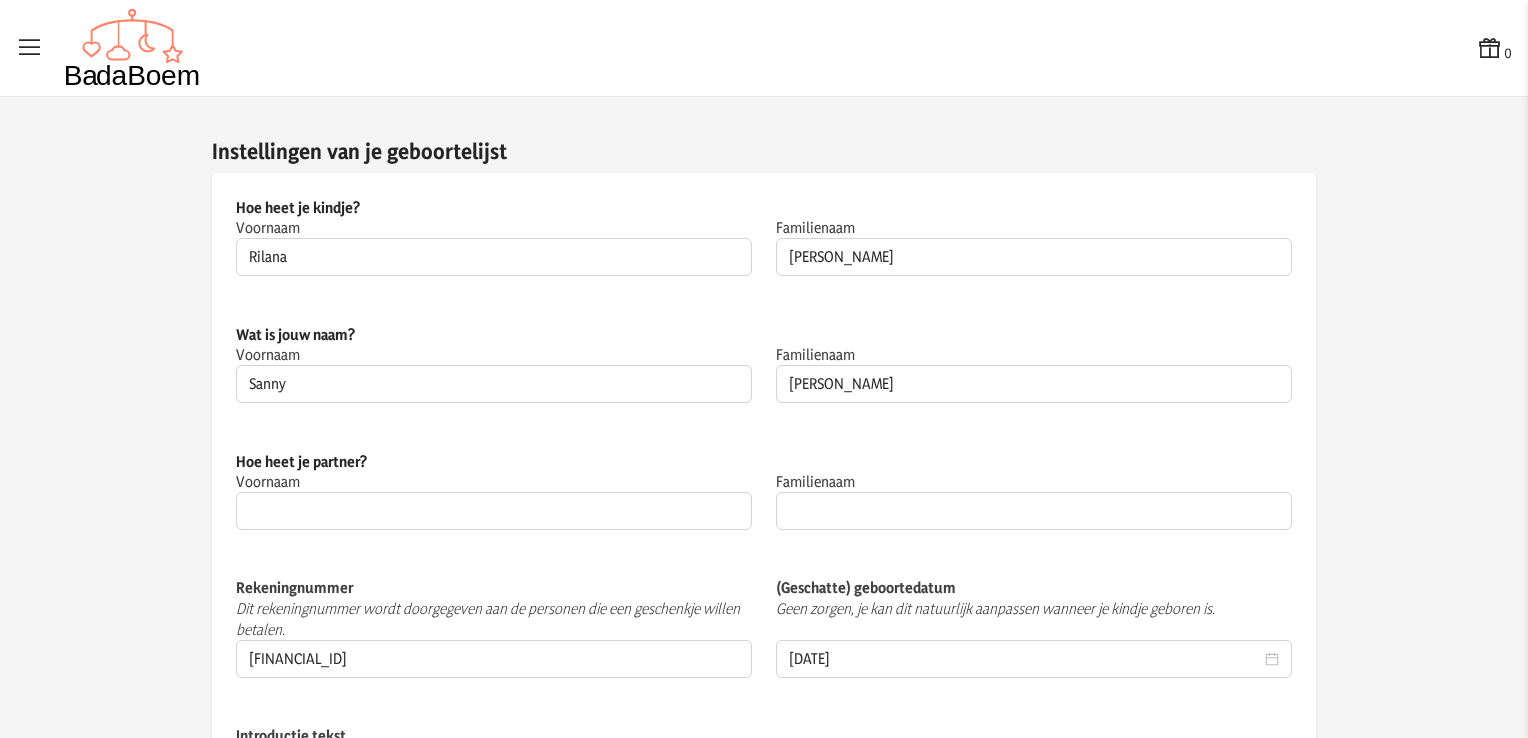 click on "Voornaam" 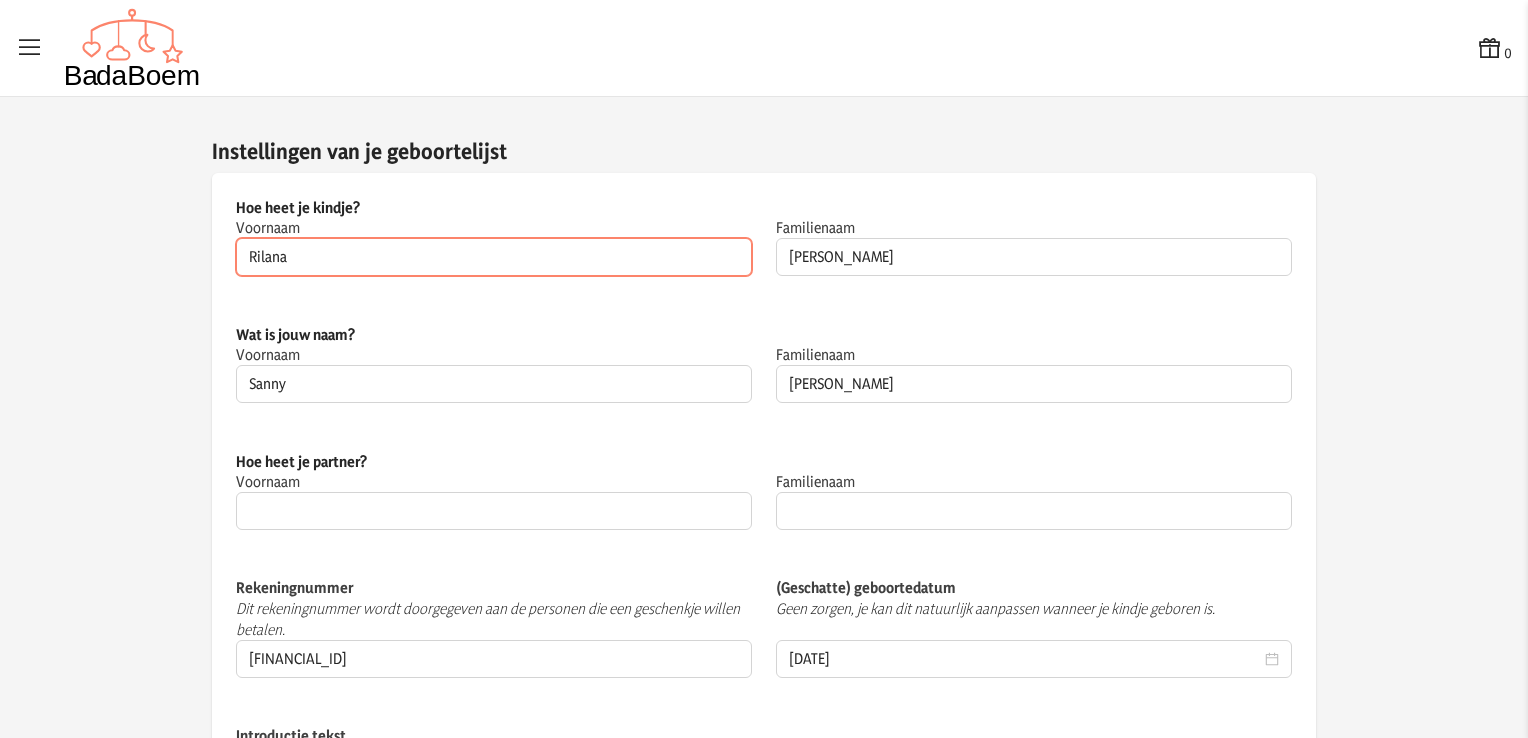 click on "Rilana" at bounding box center (494, 257) 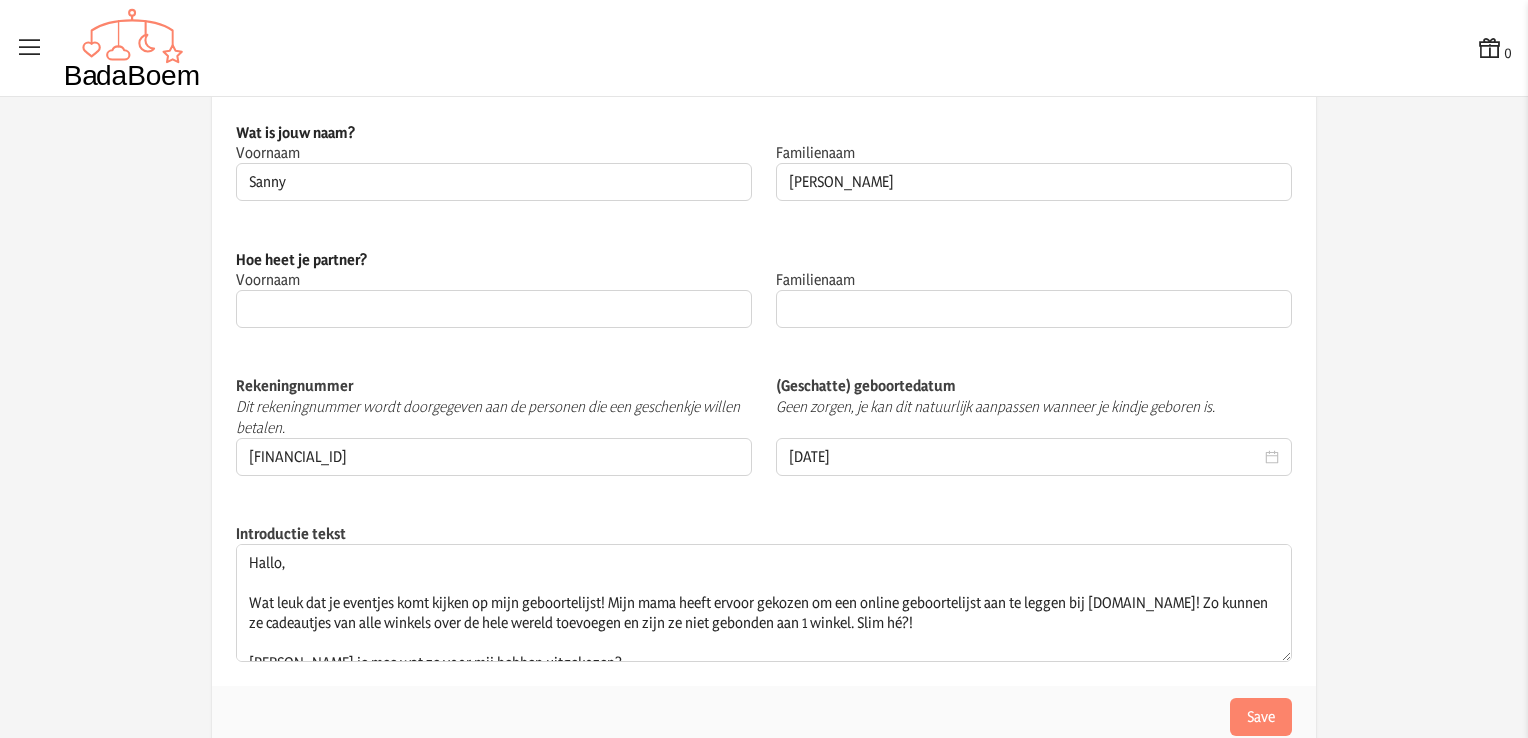 scroll, scrollTop: 208, scrollLeft: 0, axis: vertical 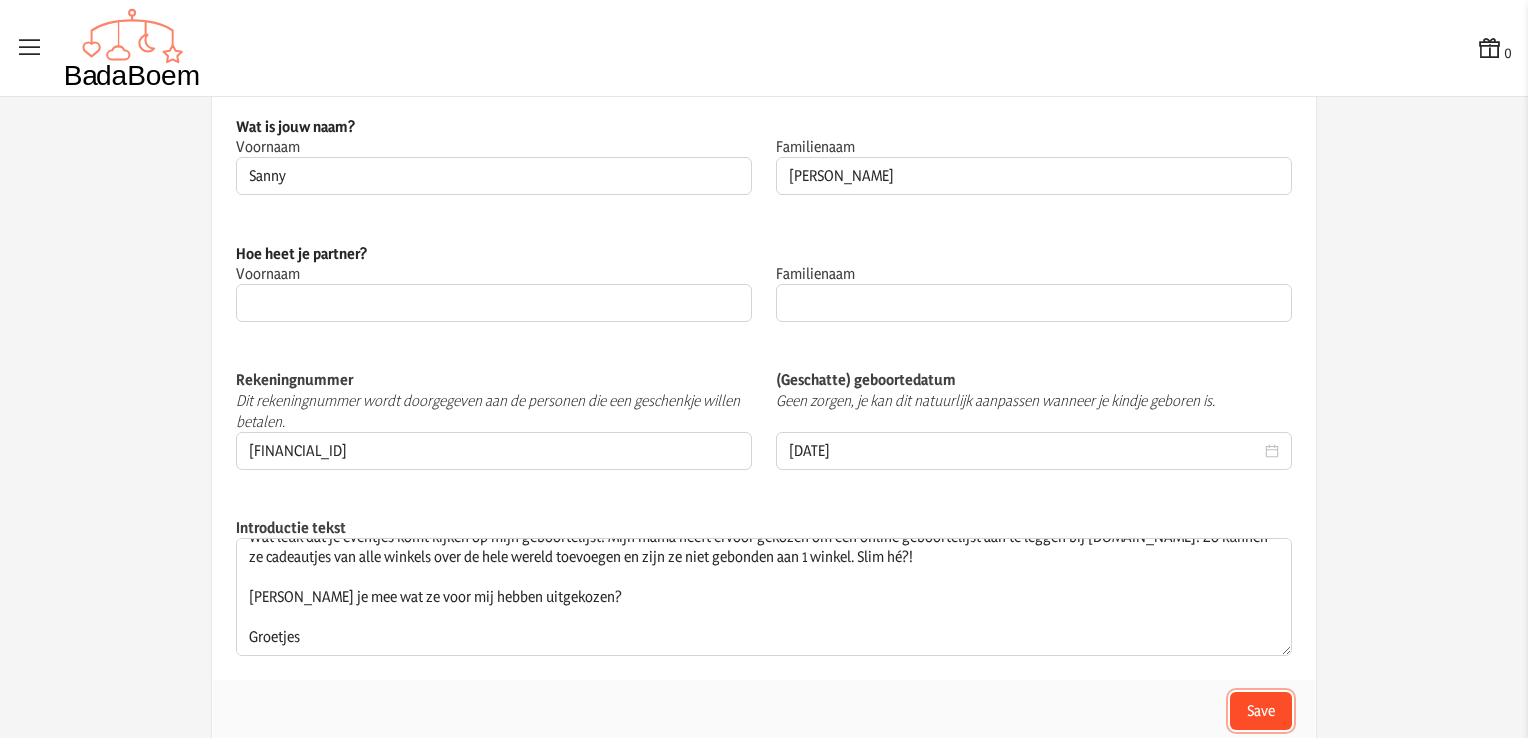 click on "Save" 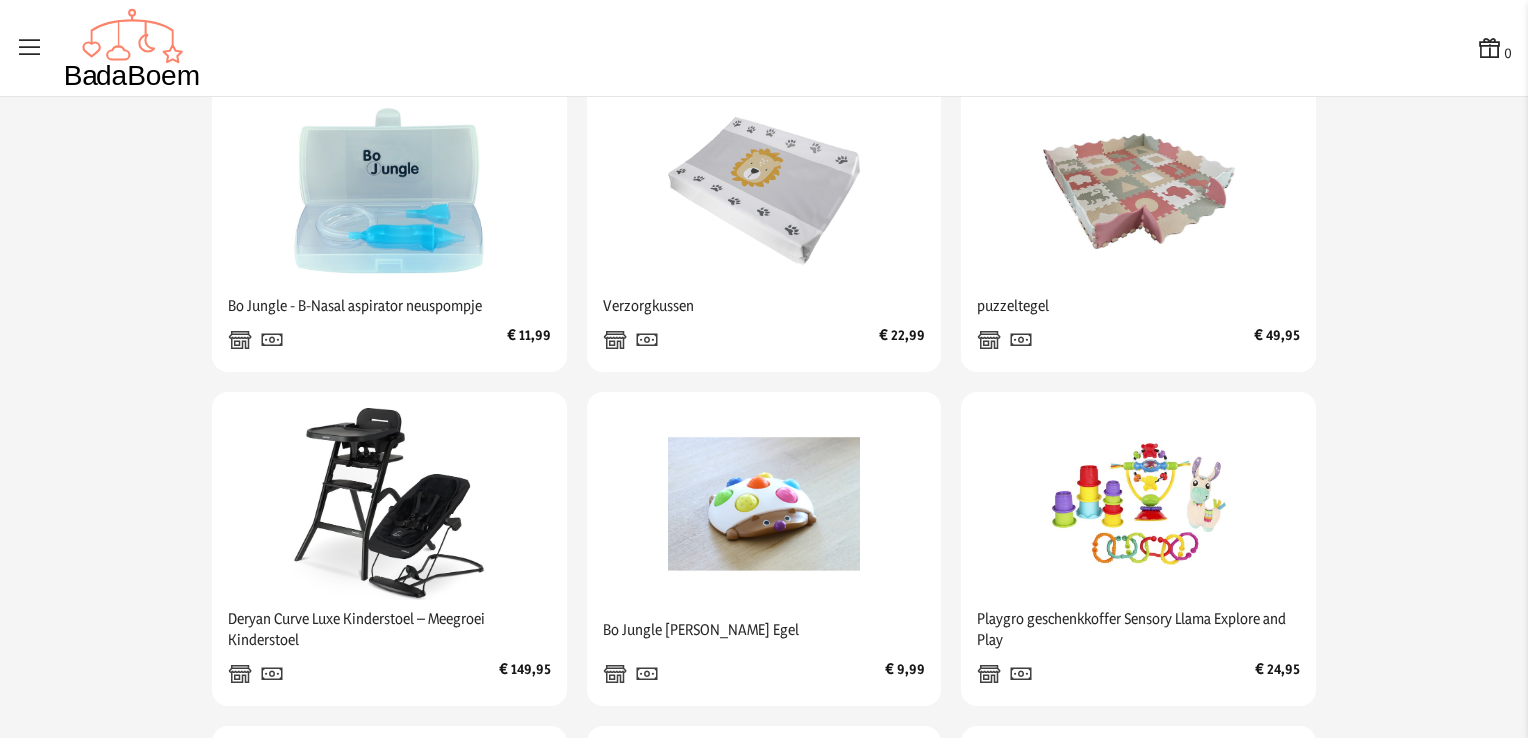 scroll, scrollTop: 0, scrollLeft: 0, axis: both 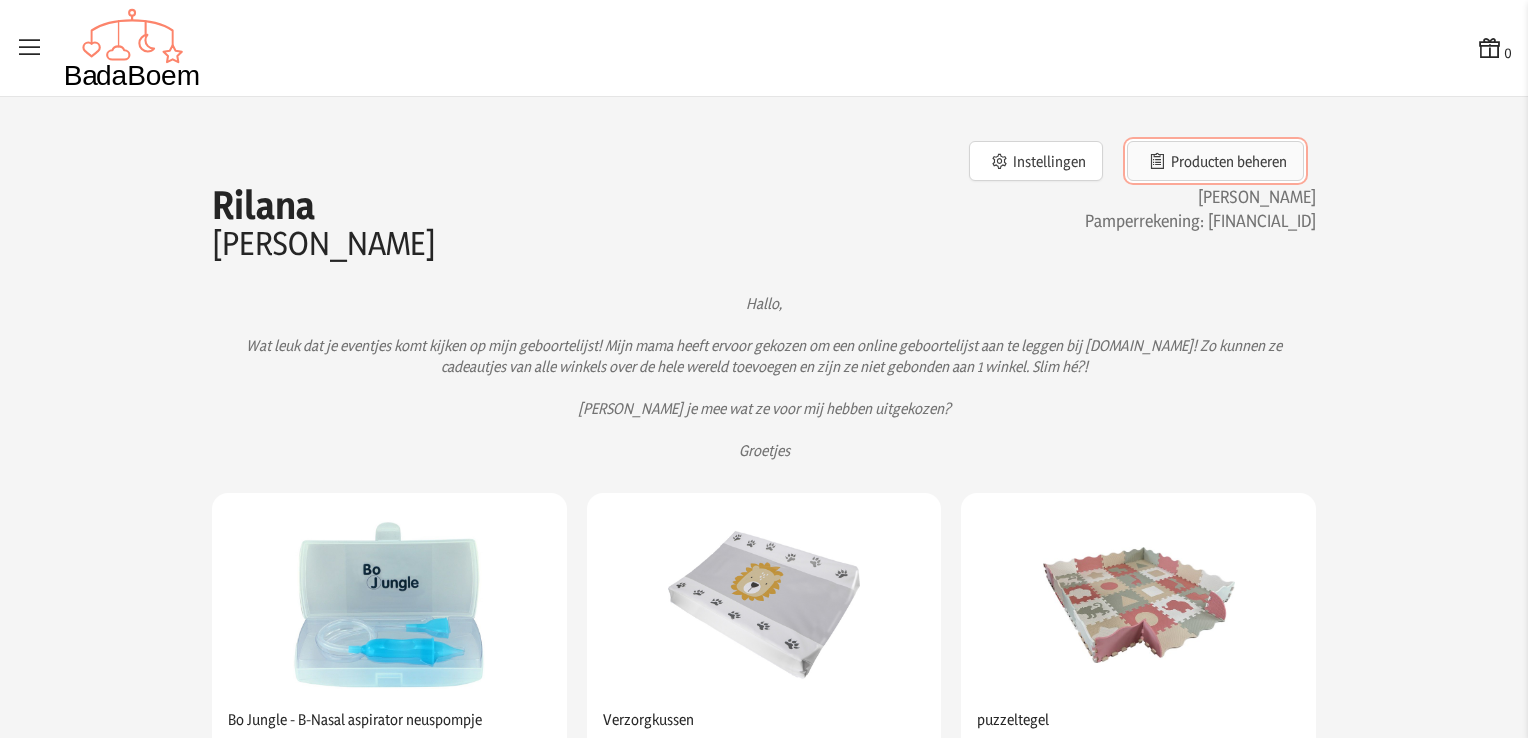 click on "Producten beheren" 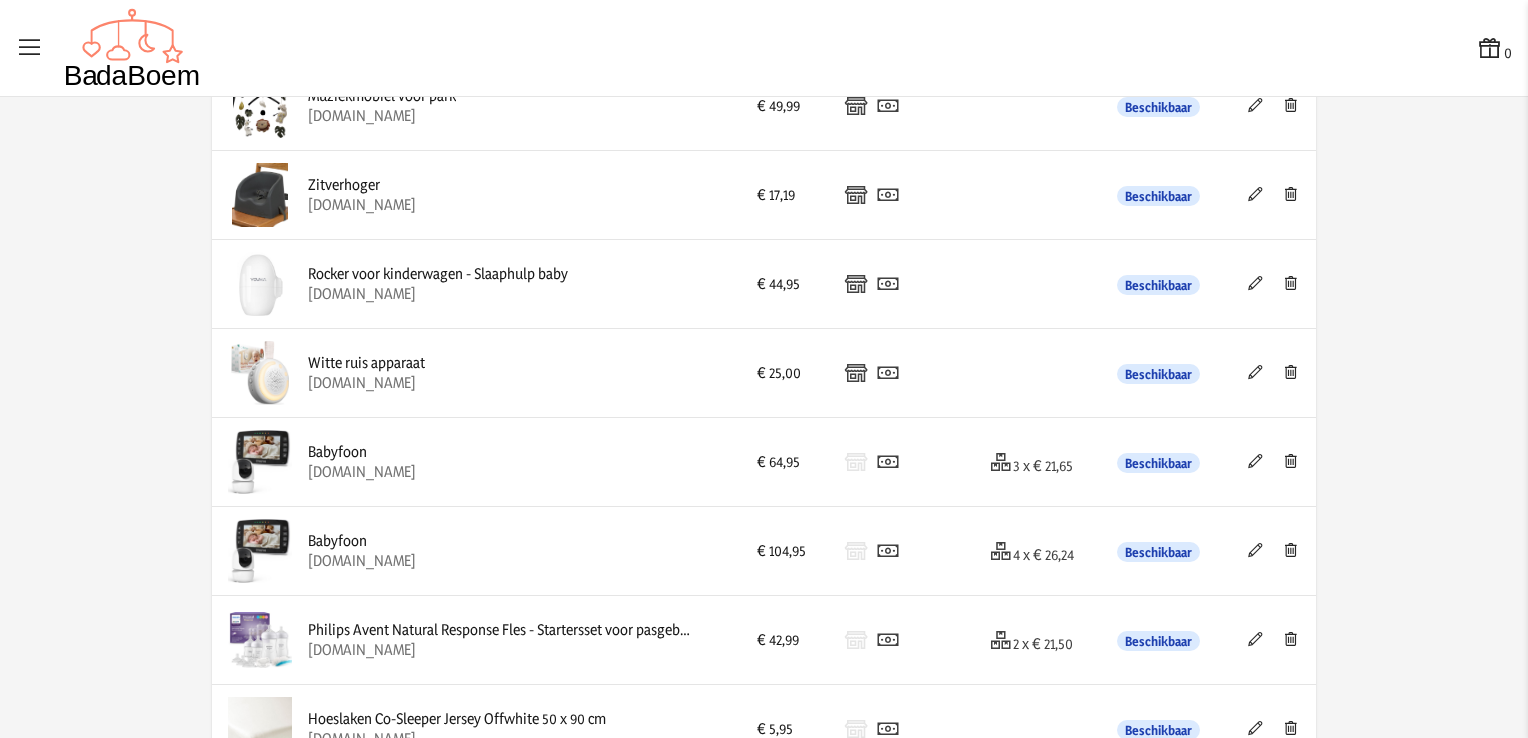 scroll, scrollTop: 1252, scrollLeft: 0, axis: vertical 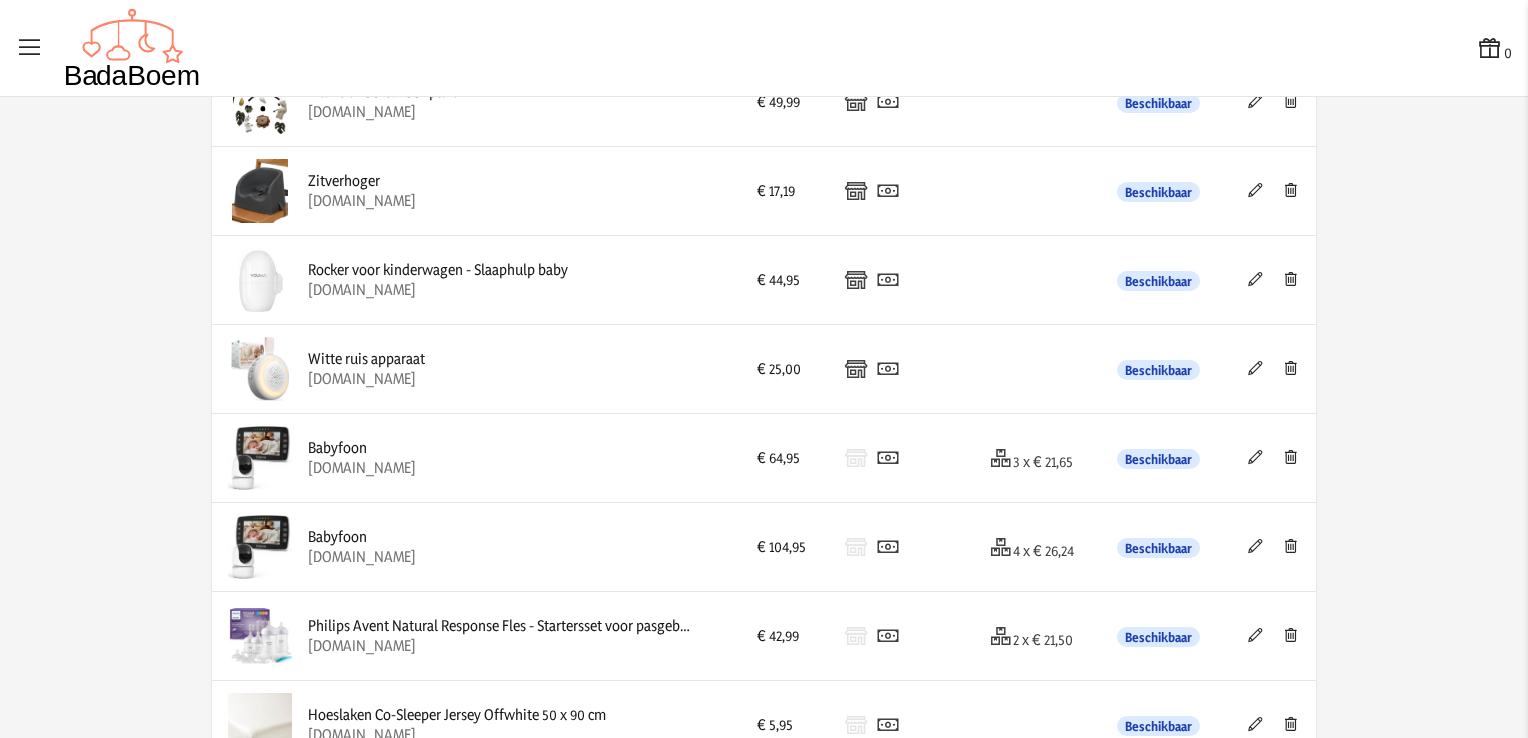 click at bounding box center (1255, 457) 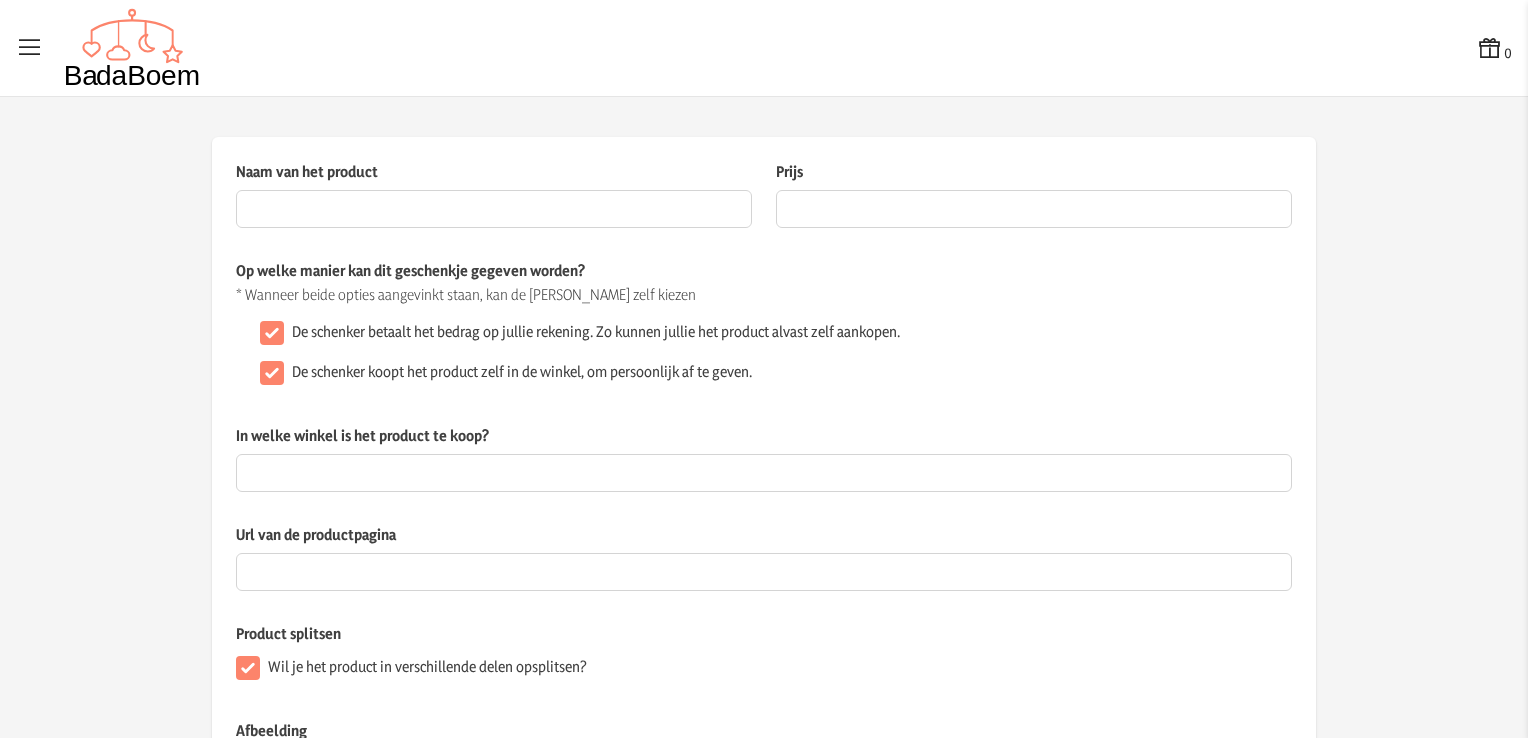 type on "Babyfoon" 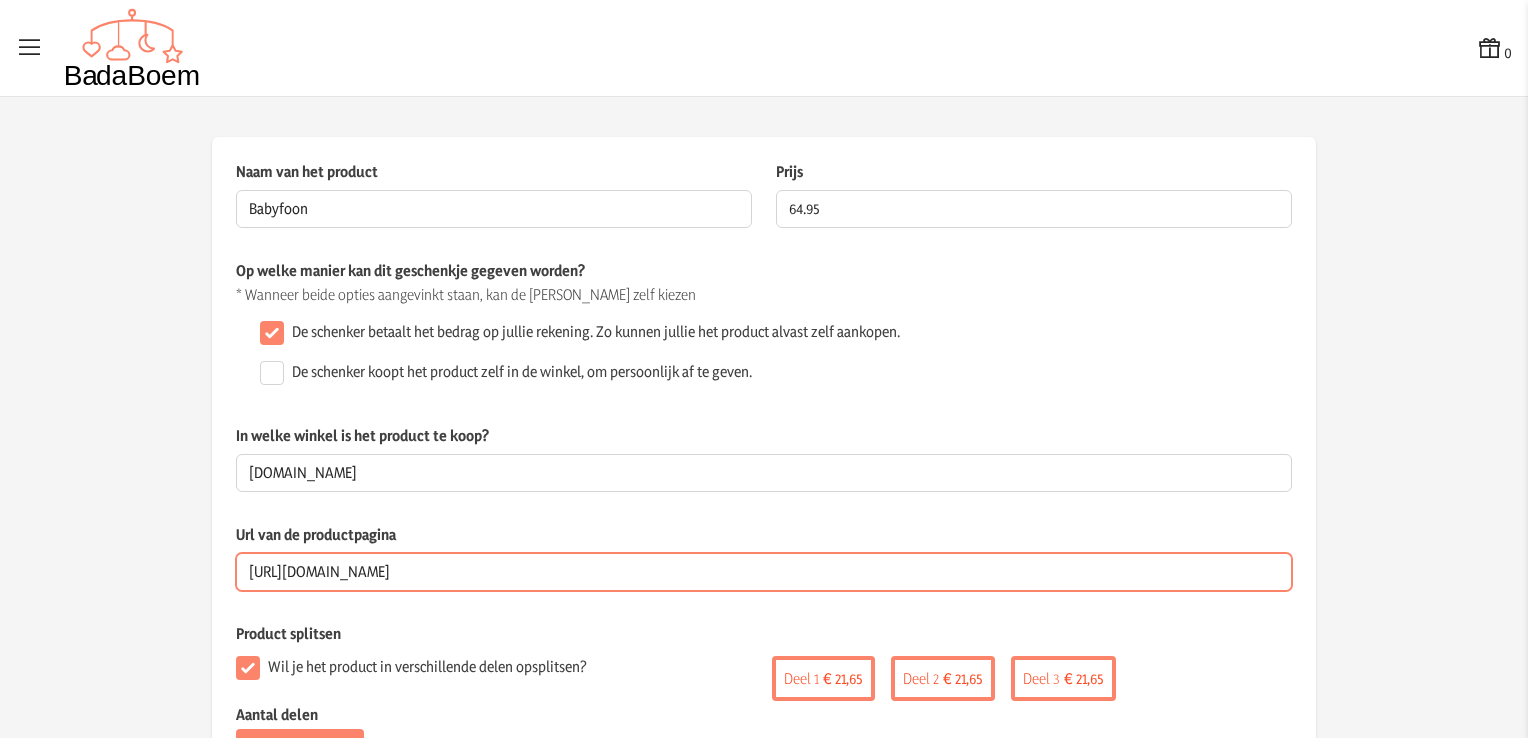 click on "[URL][DOMAIN_NAME]" at bounding box center [764, 572] 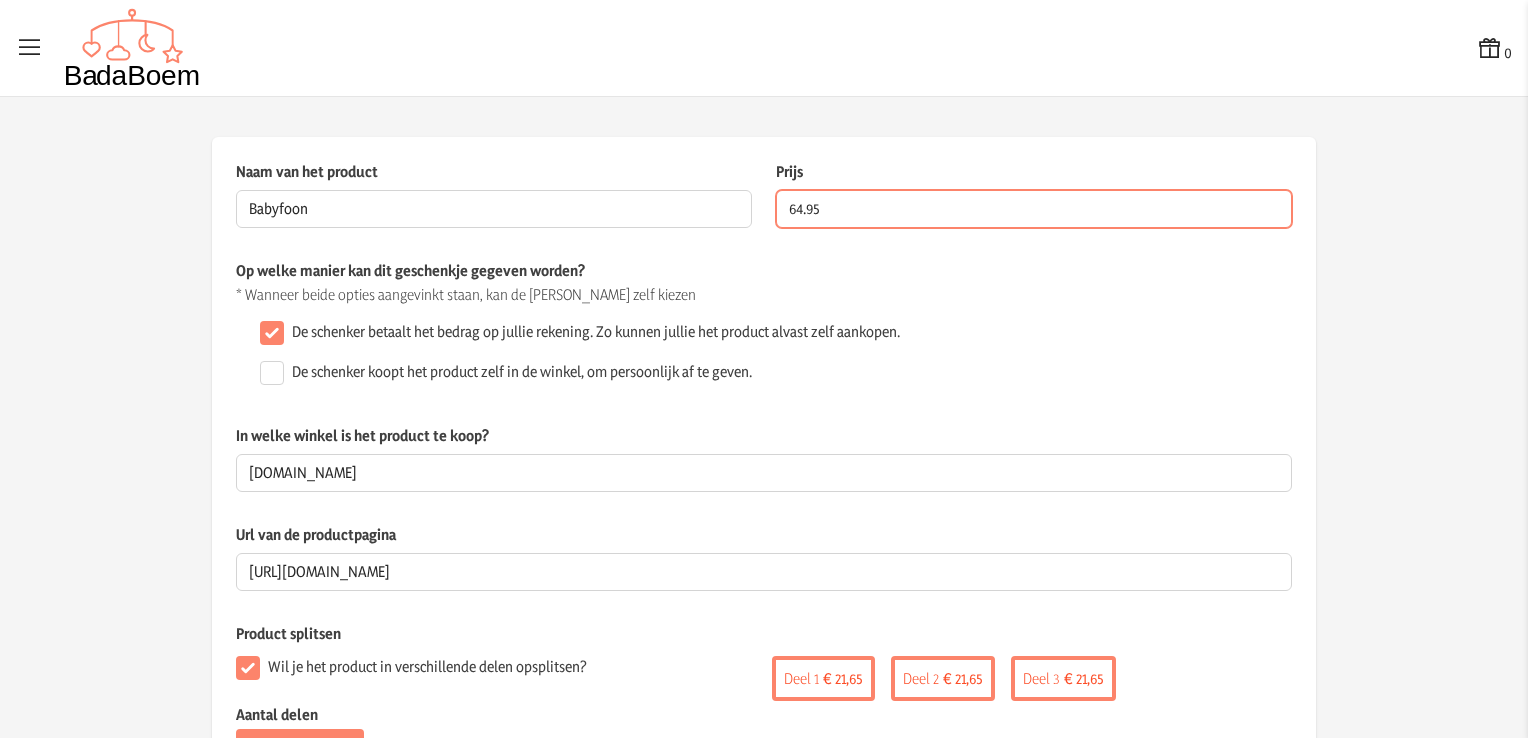 click on "64.95" at bounding box center (1034, 209) 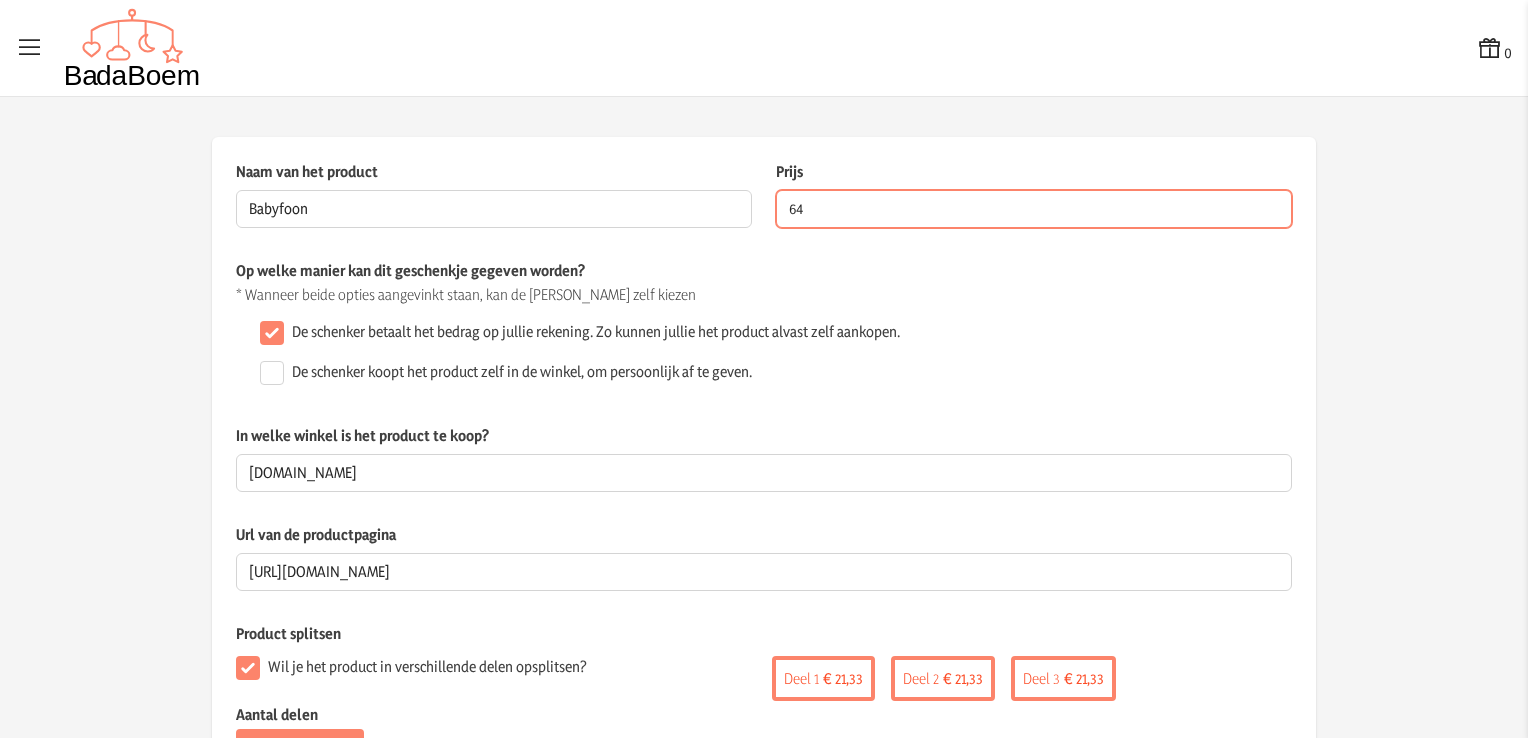 type on "6" 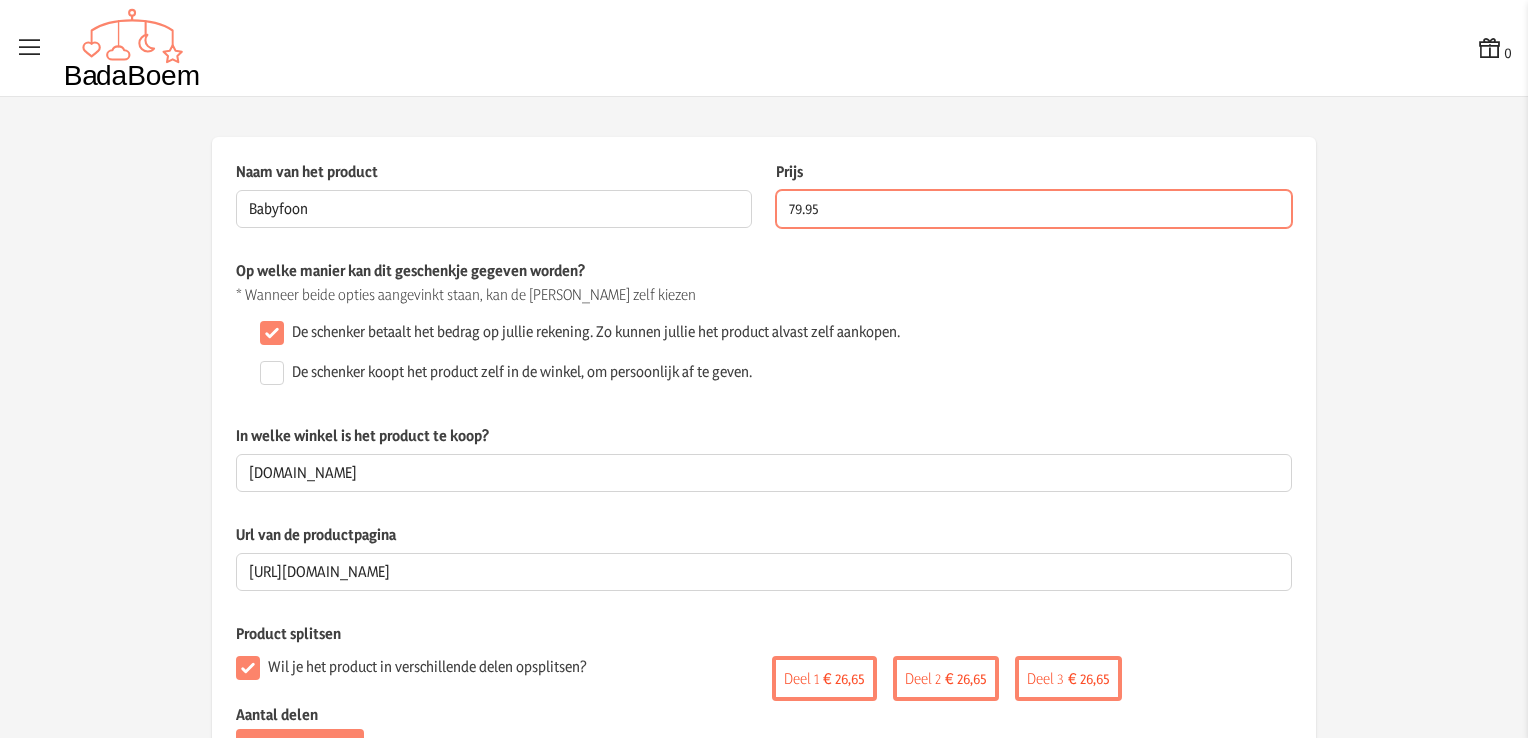 type on "79.95" 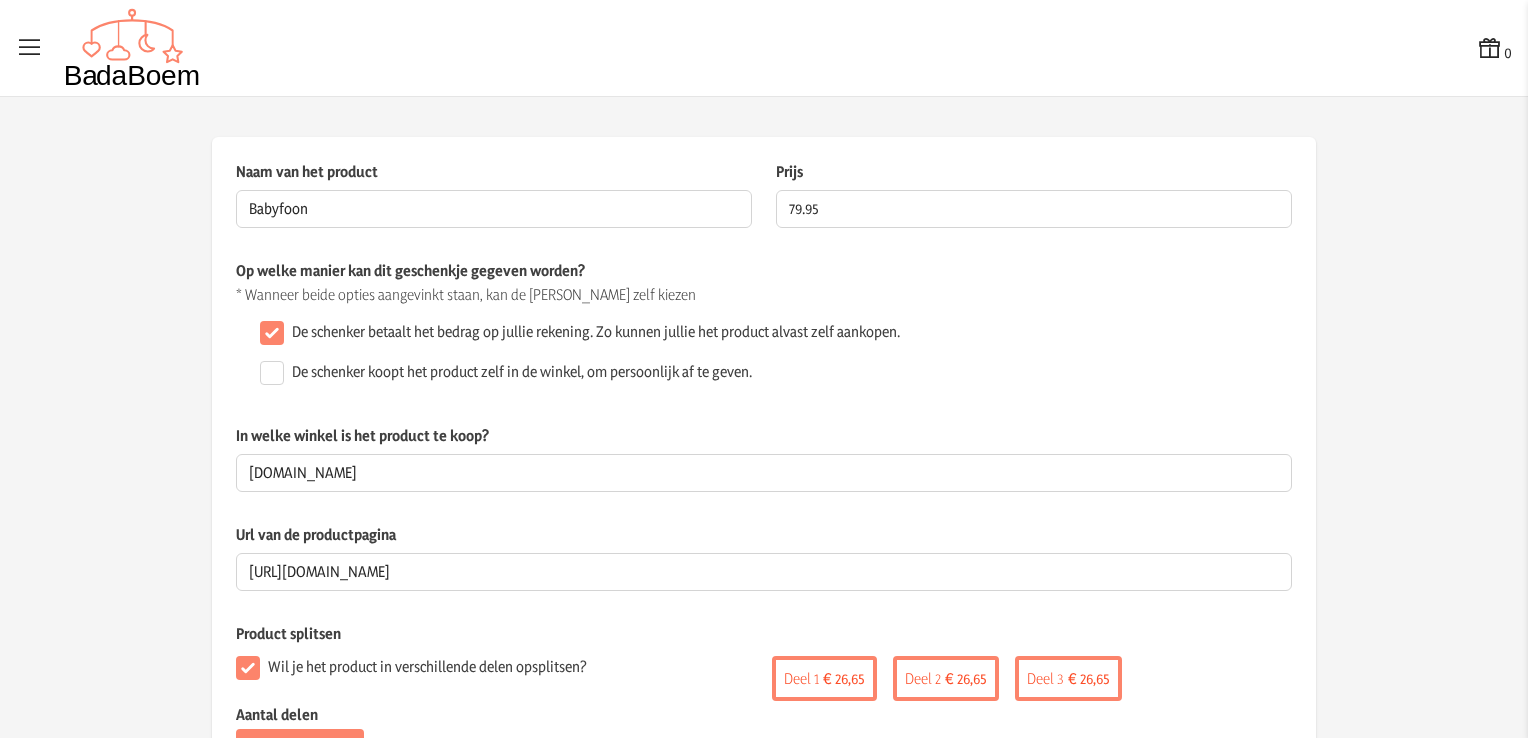 click on "Prijs" 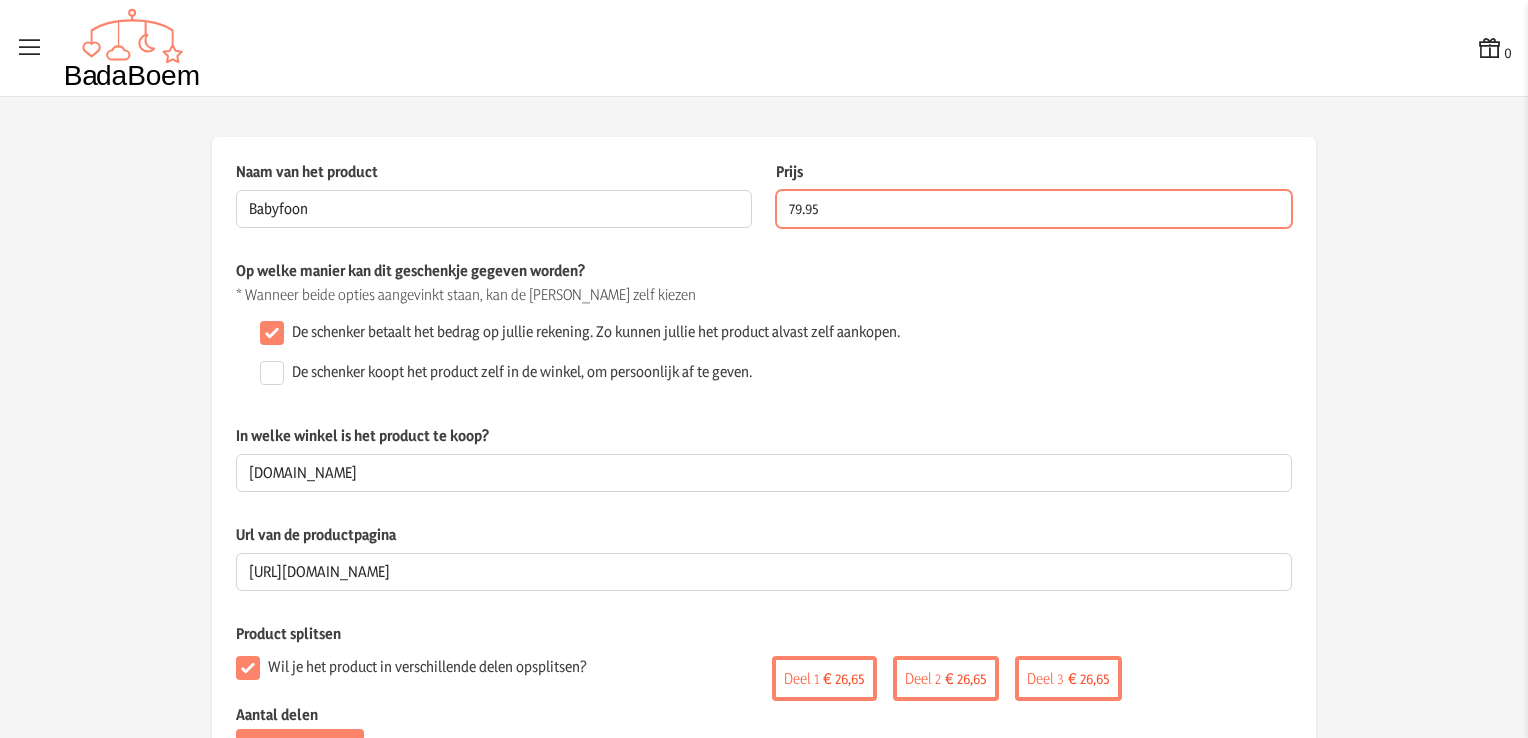 click on "79.95" at bounding box center [1034, 209] 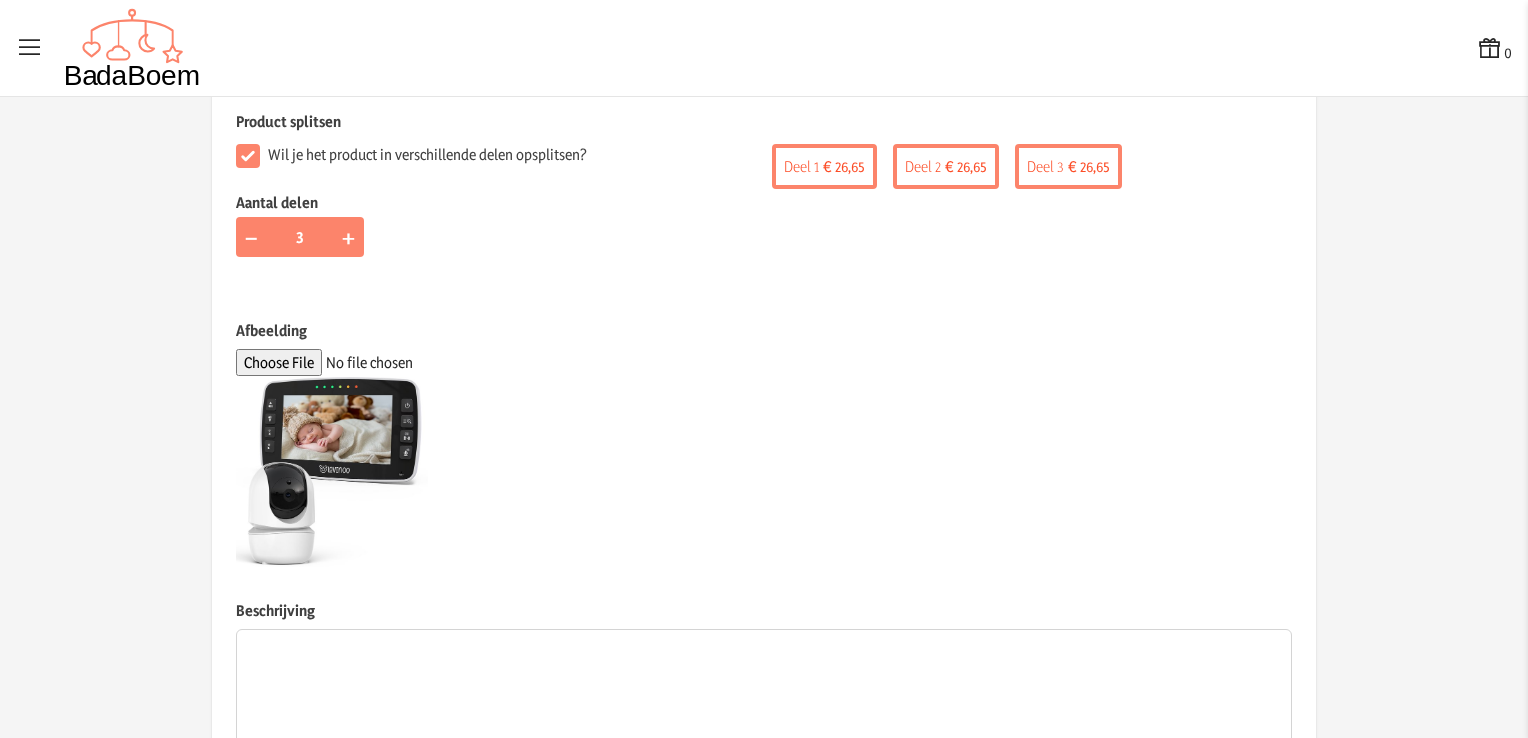 scroll, scrollTop: 512, scrollLeft: 0, axis: vertical 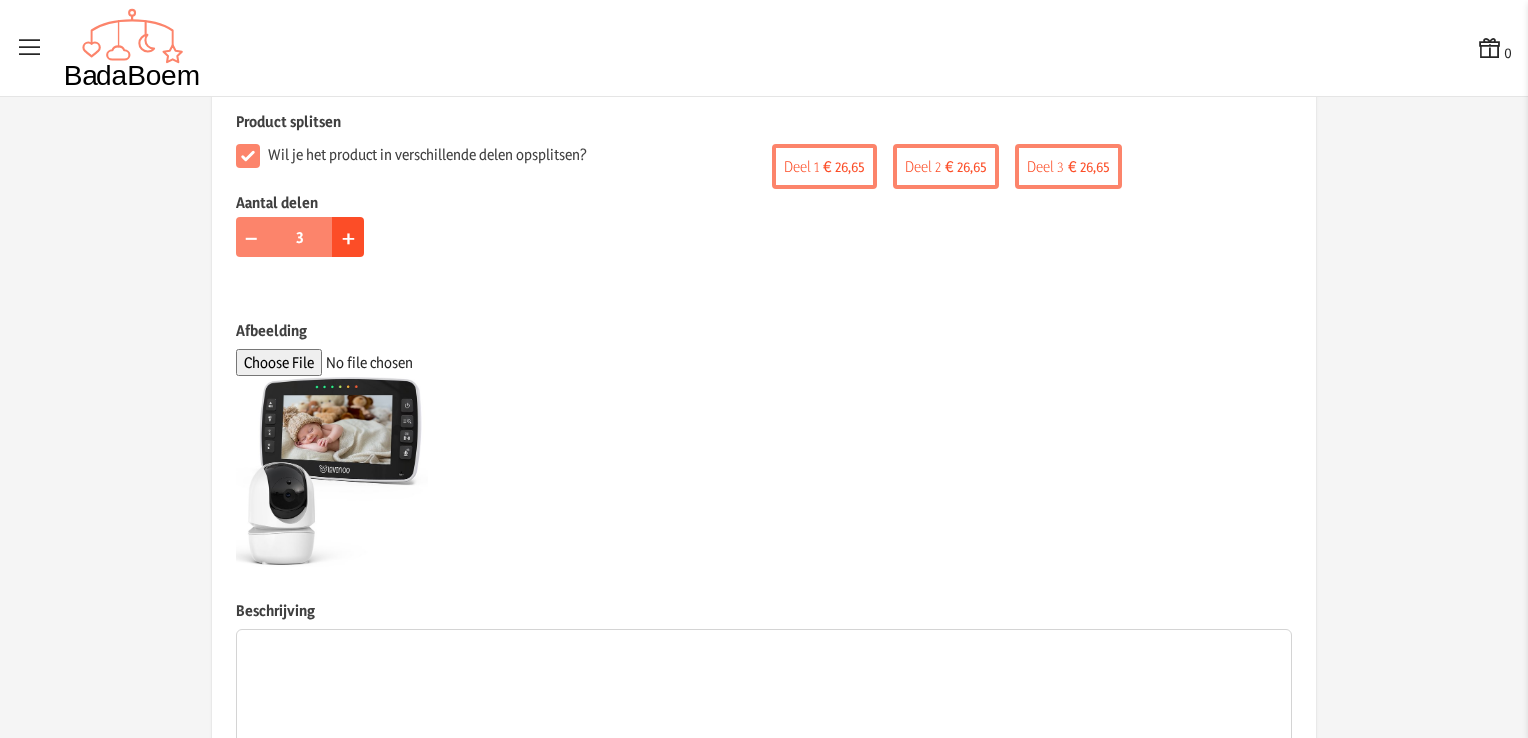 click on "+" 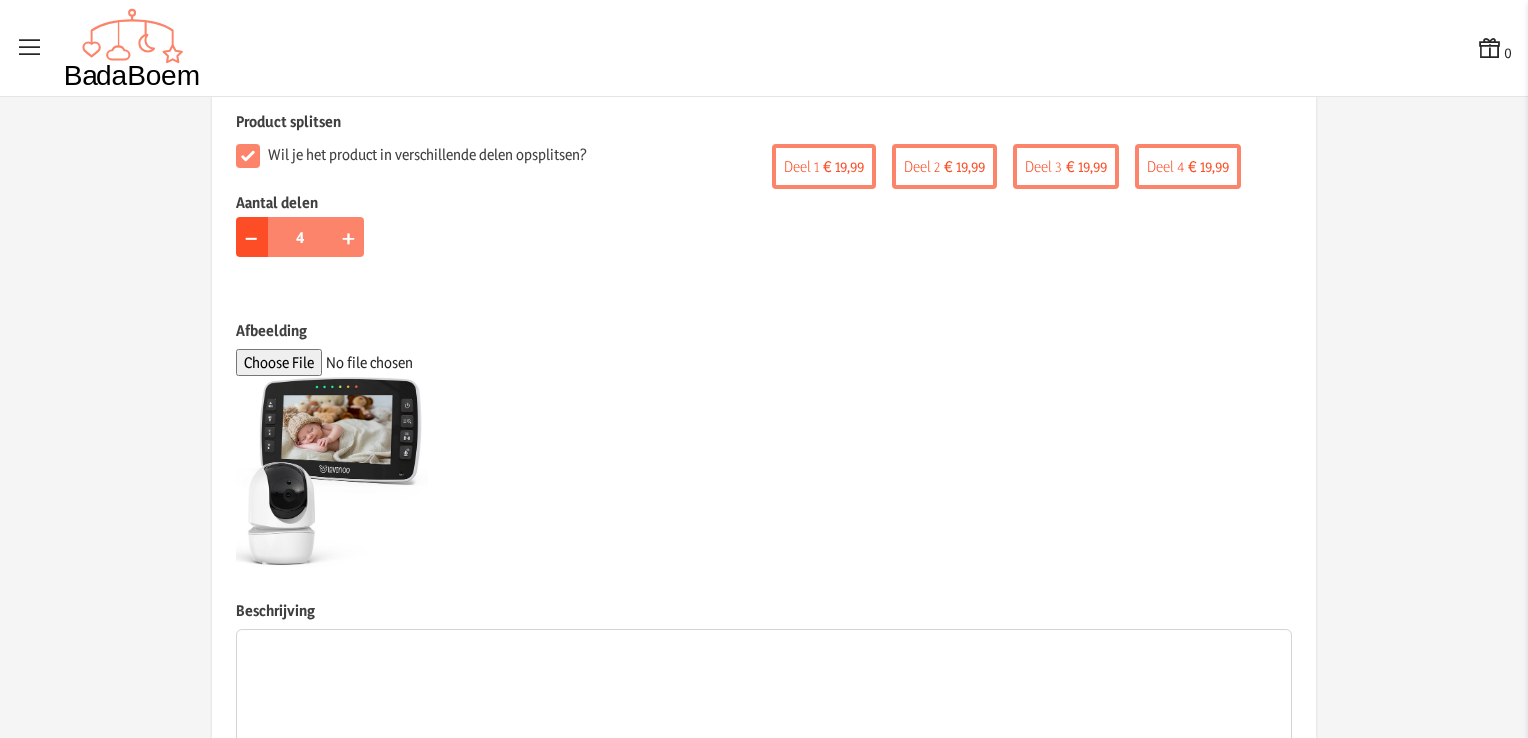 click on "−" 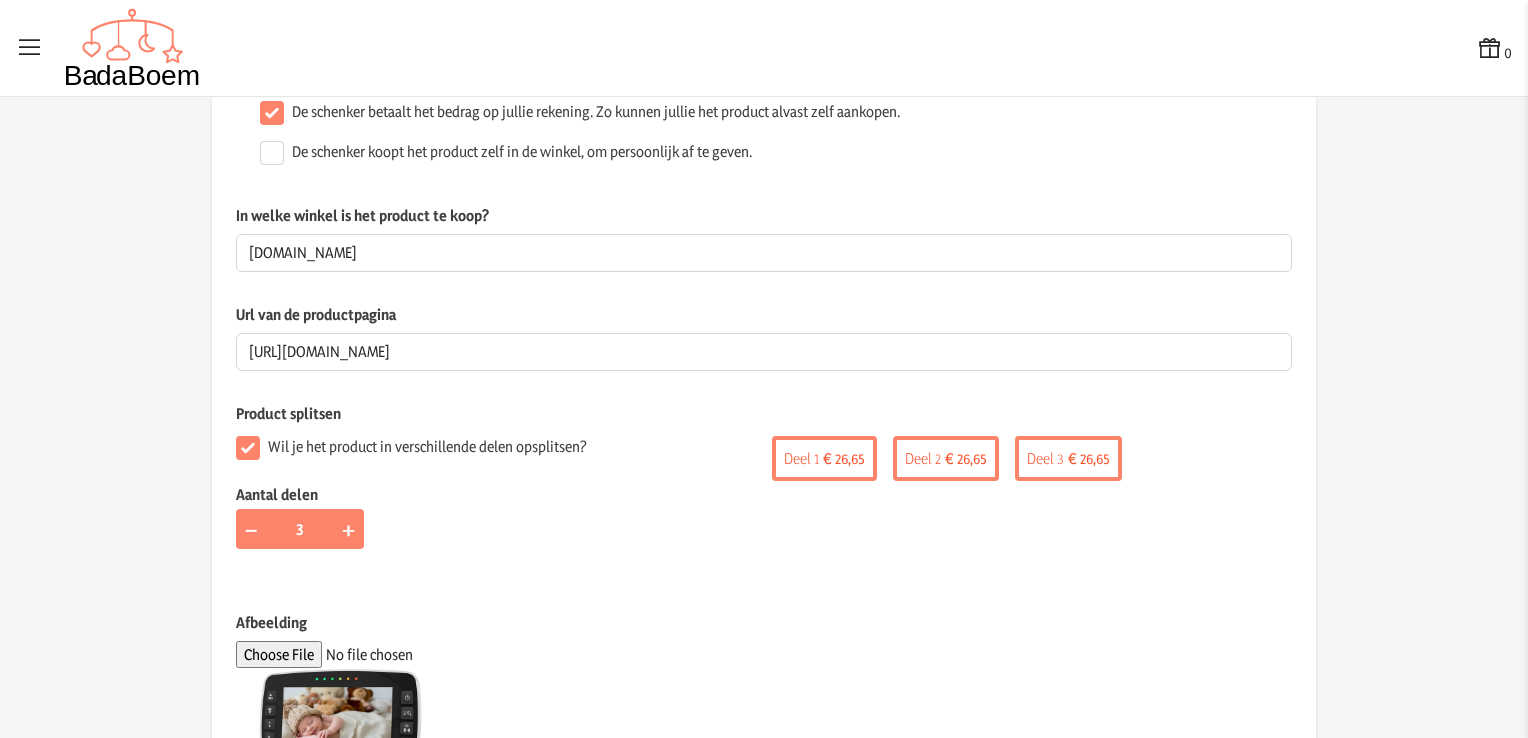 scroll, scrollTop: 0, scrollLeft: 0, axis: both 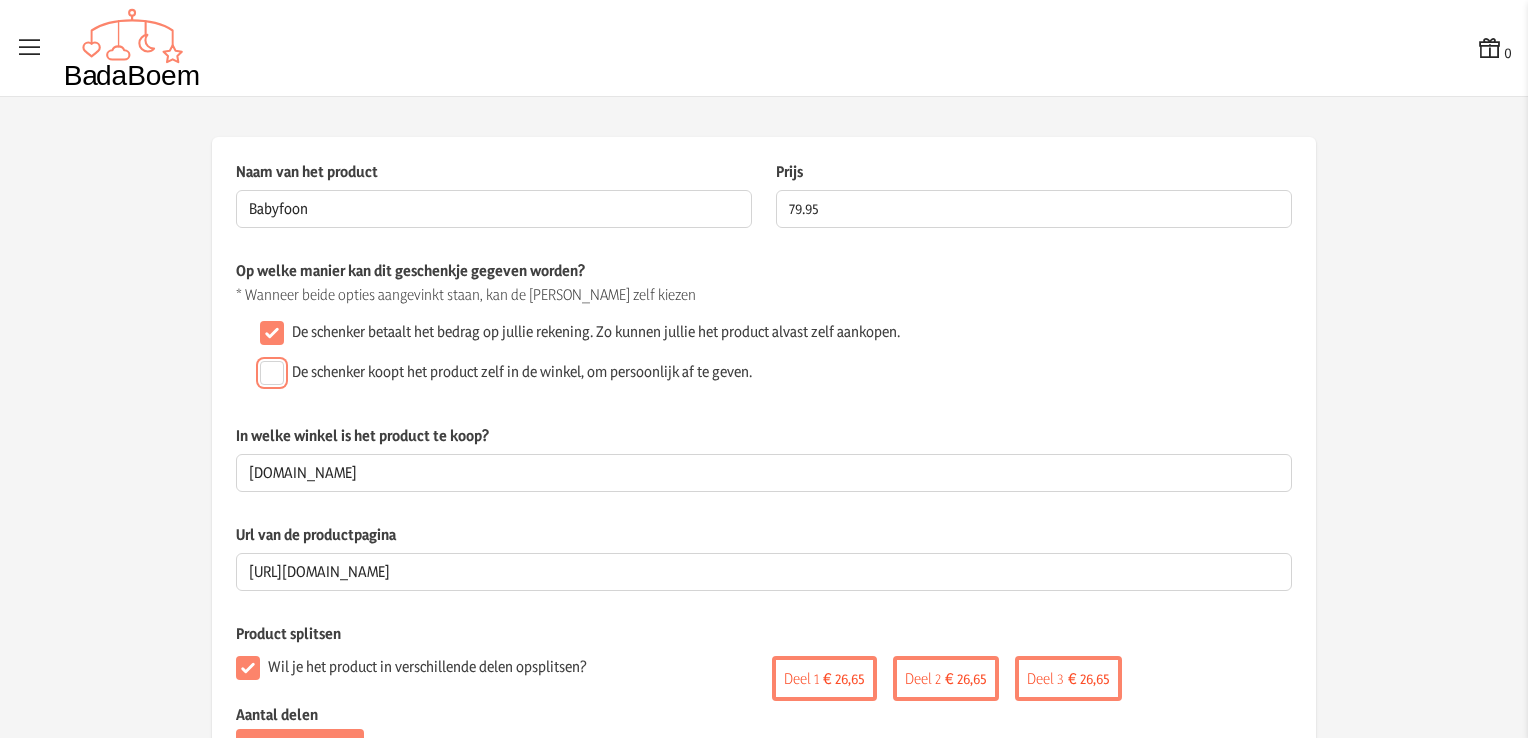 click on "De schenker koopt het product zelf in de winkel, om persoonlijk af te geven." at bounding box center [272, 373] 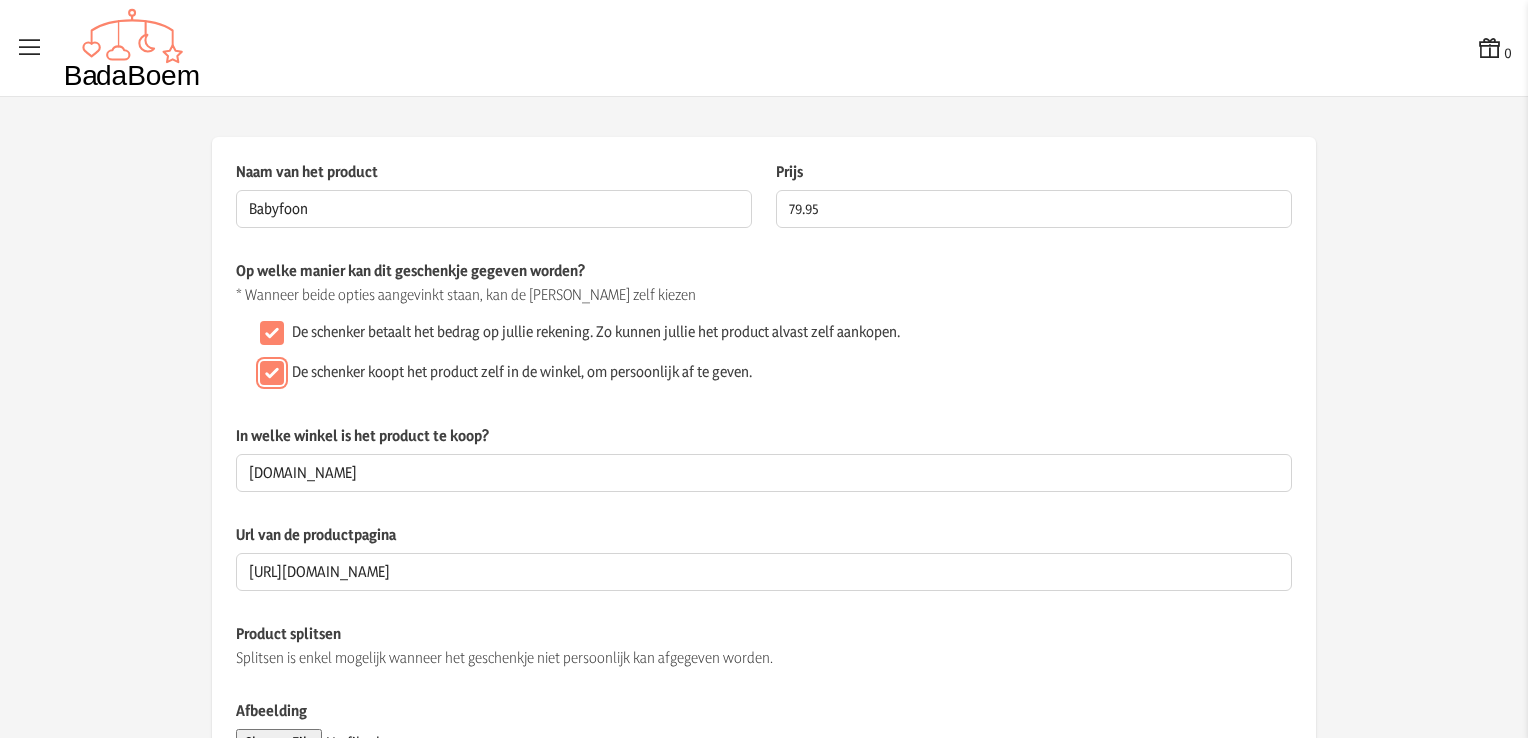 scroll, scrollTop: 520, scrollLeft: 0, axis: vertical 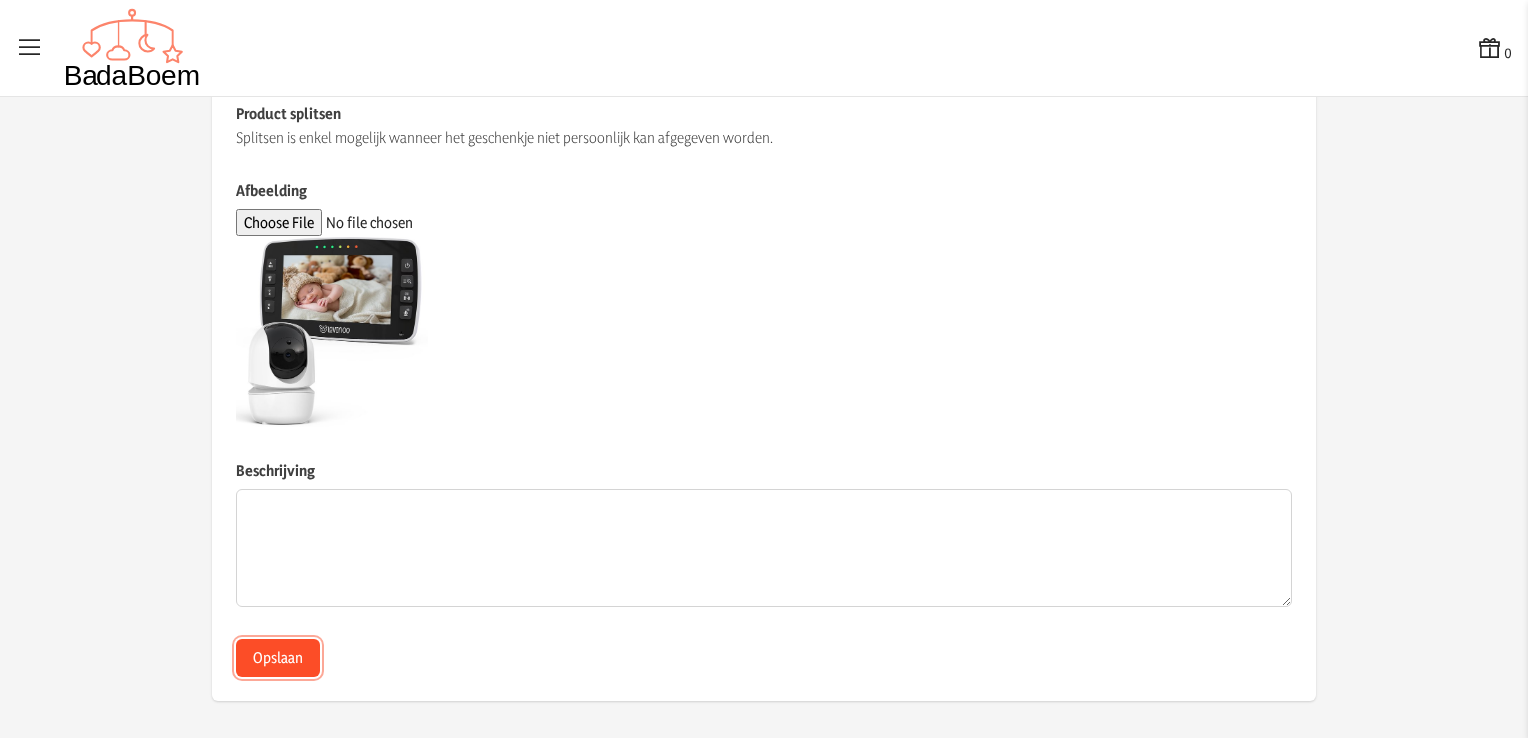 click on "Opslaan" 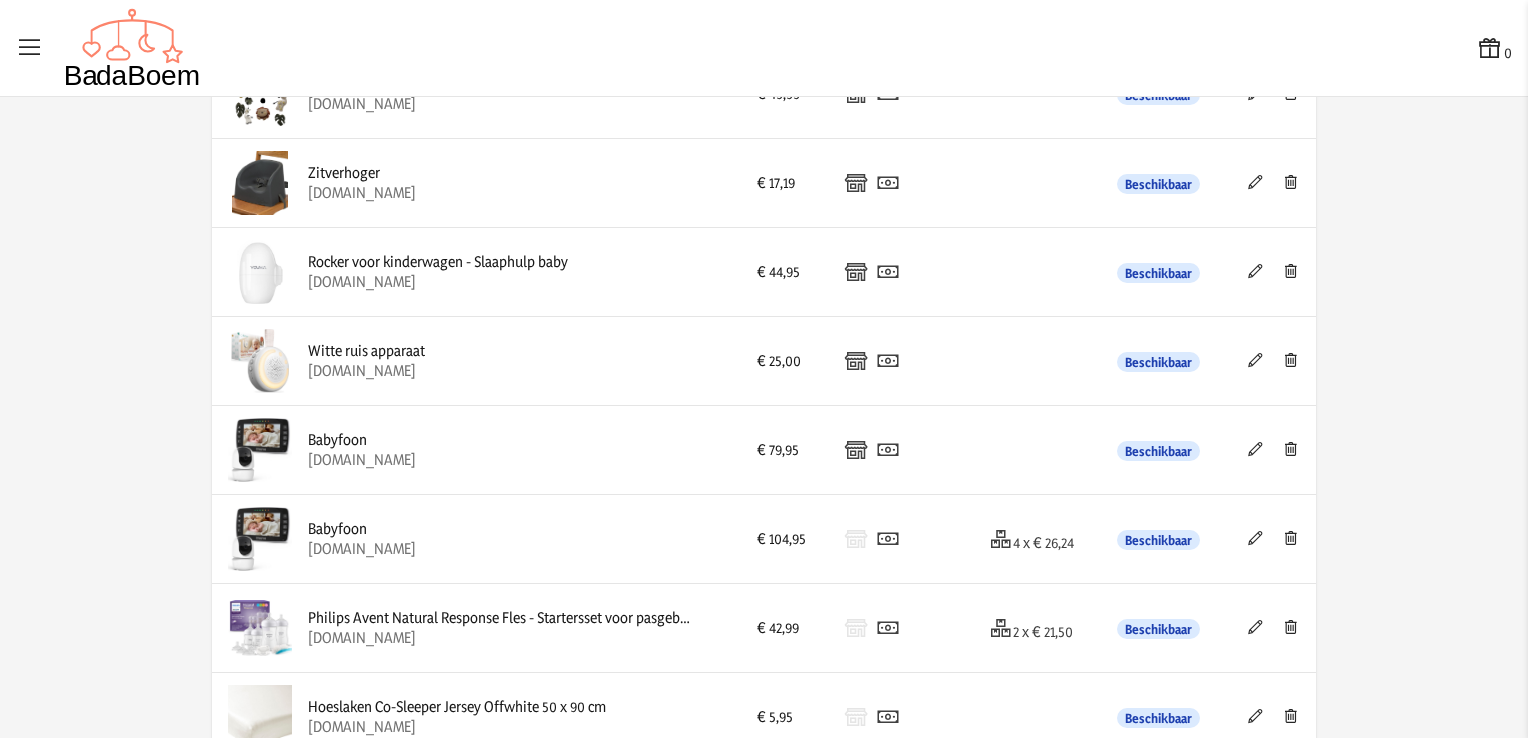 scroll, scrollTop: 1260, scrollLeft: 0, axis: vertical 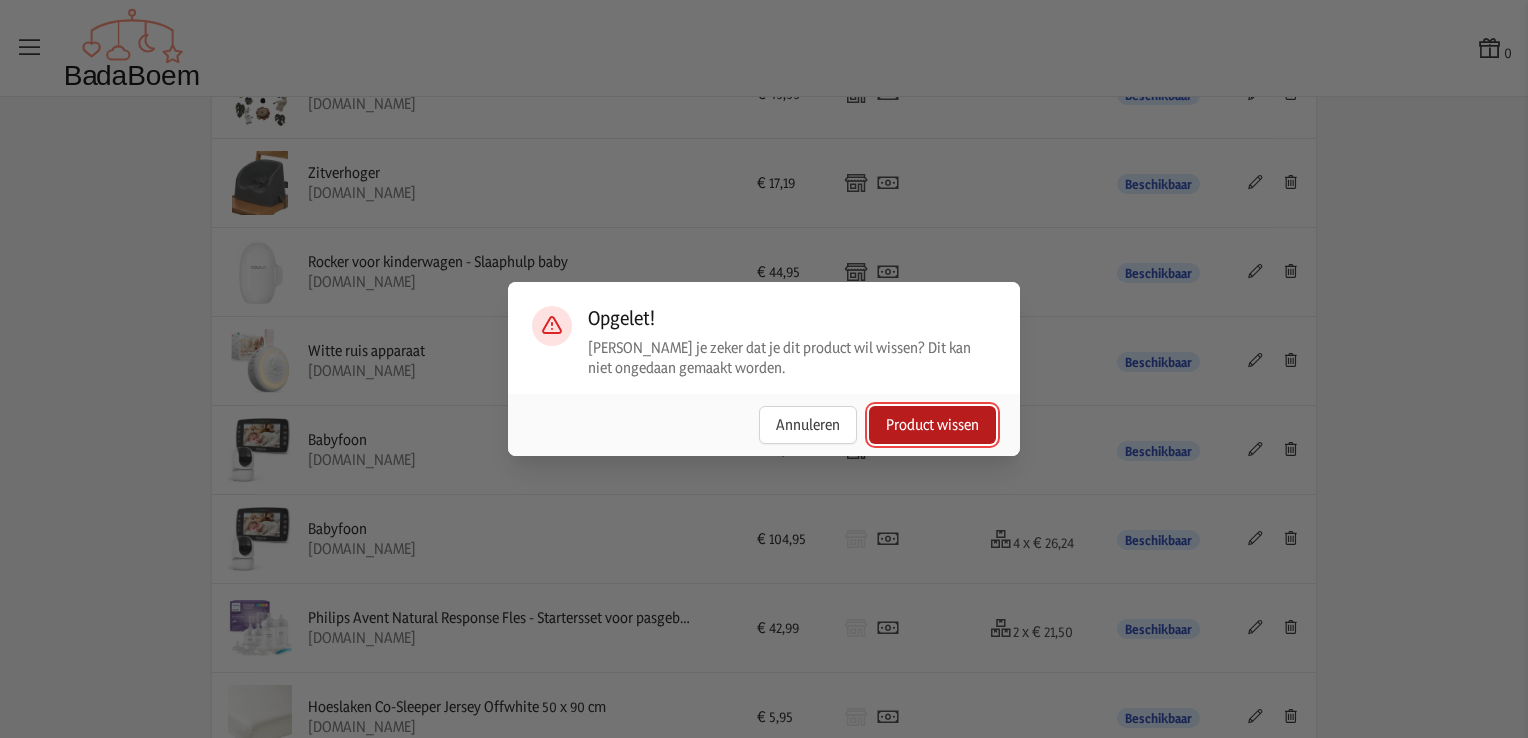 click on "Product wissen" 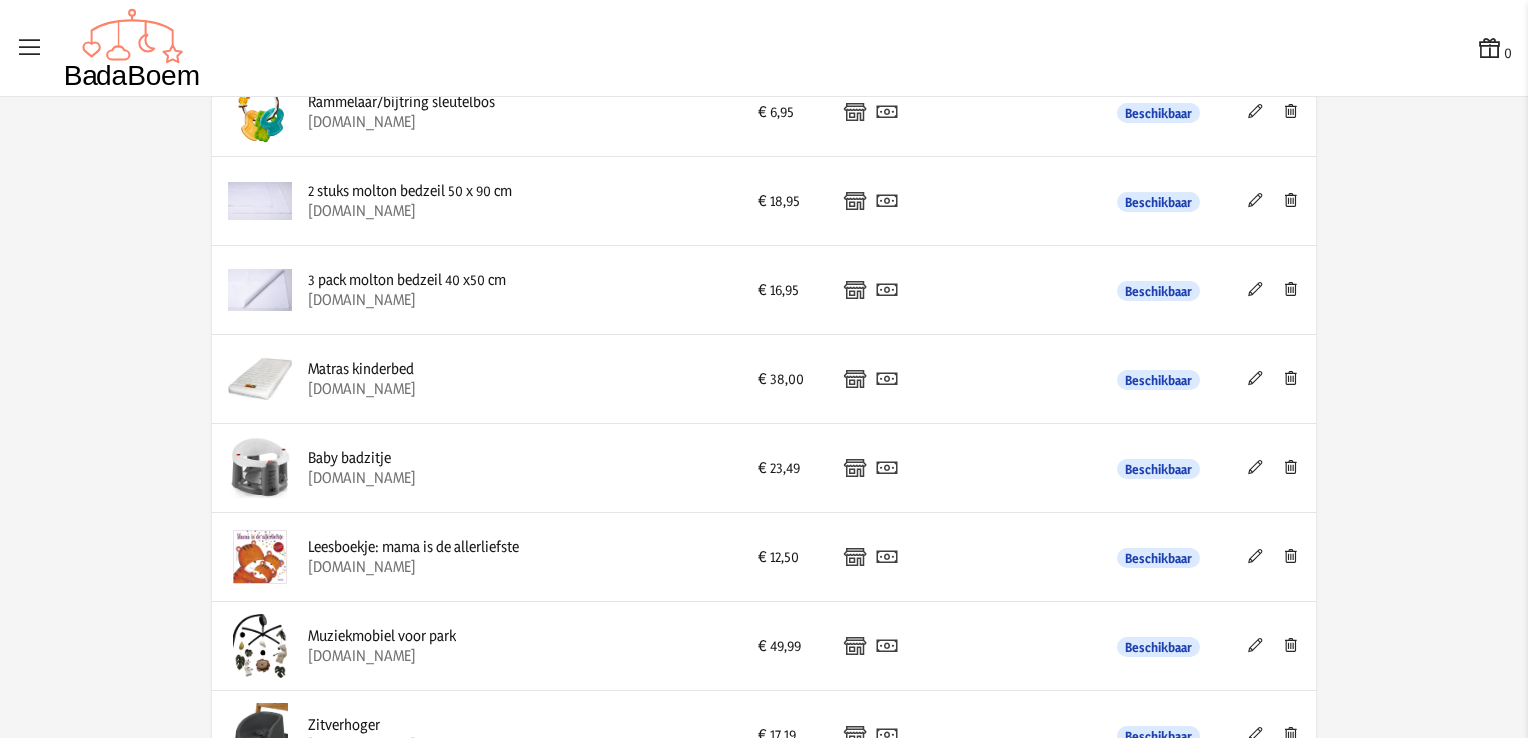 scroll, scrollTop: 0, scrollLeft: 0, axis: both 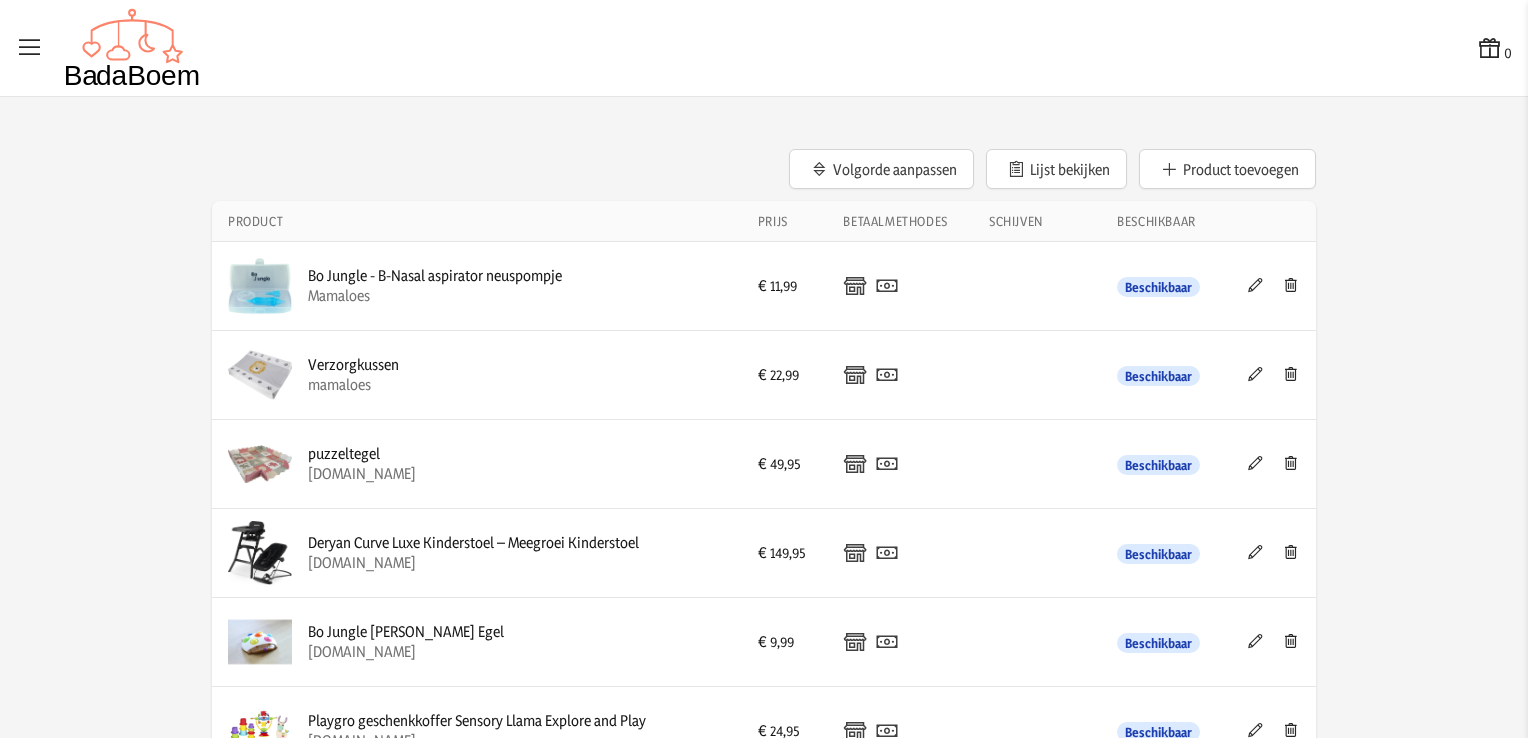 click at bounding box center [30, 48] 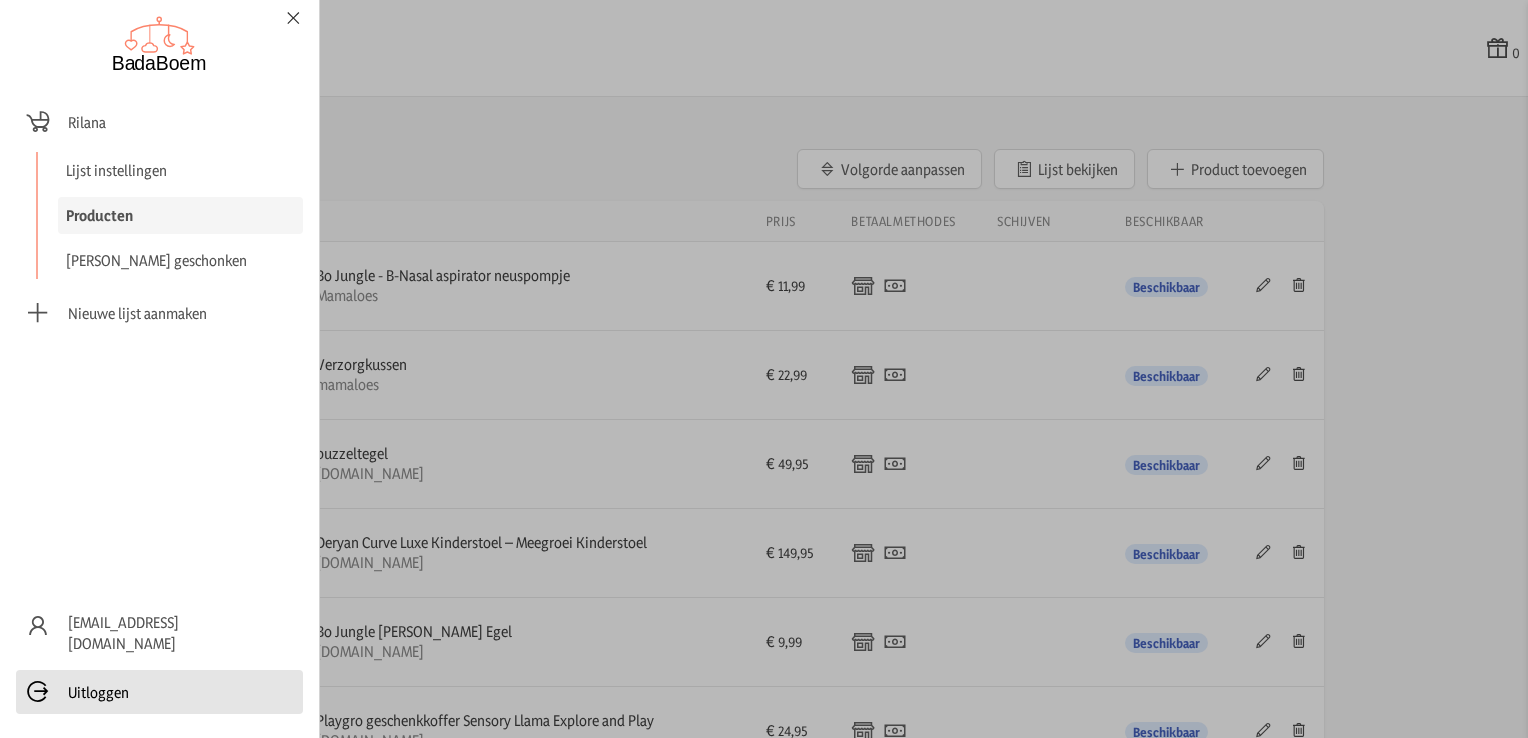 click on "Uitloggen" at bounding box center [98, 692] 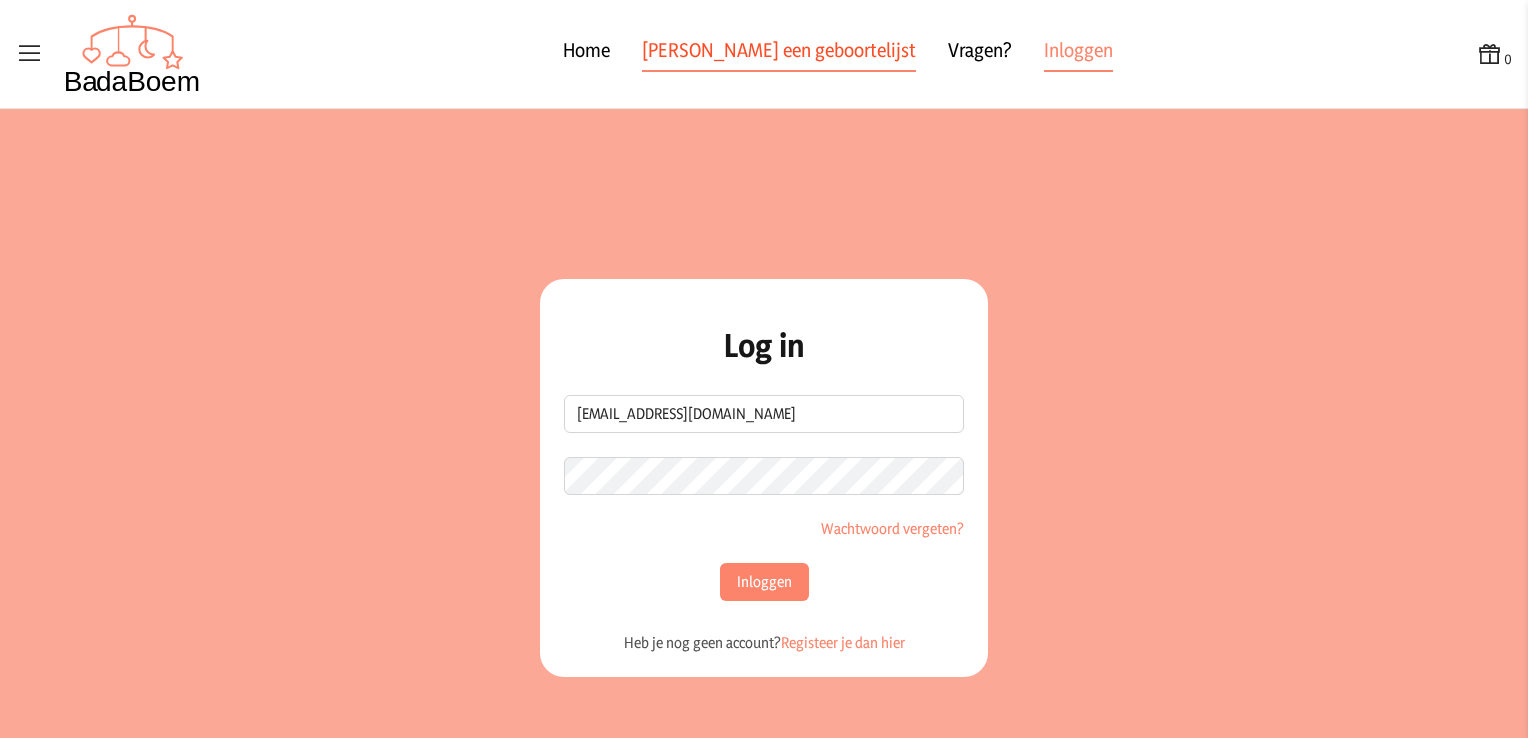click on "[PERSON_NAME] een geboortelijst" at bounding box center [779, 54] 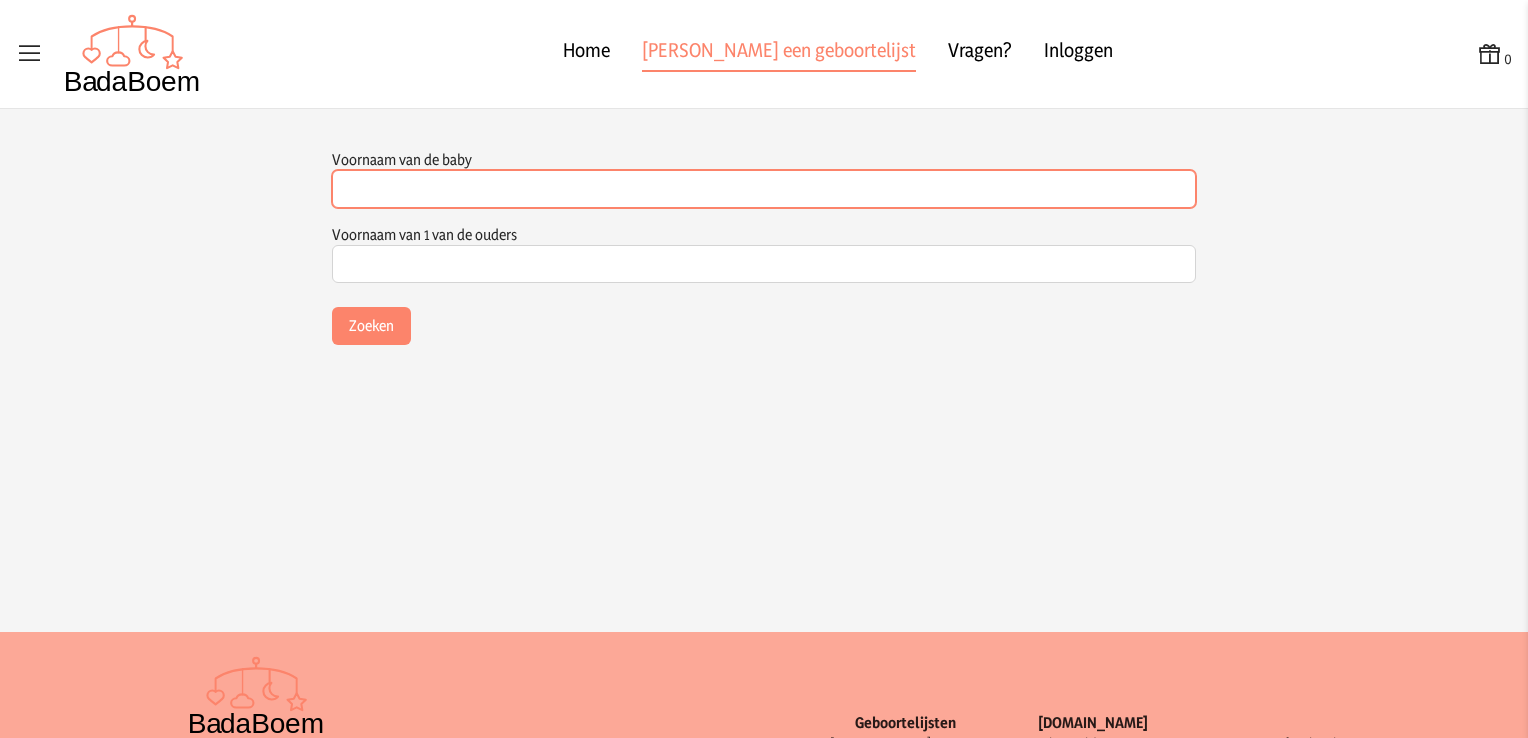 click on "Voornaam van de baby" at bounding box center (764, 189) 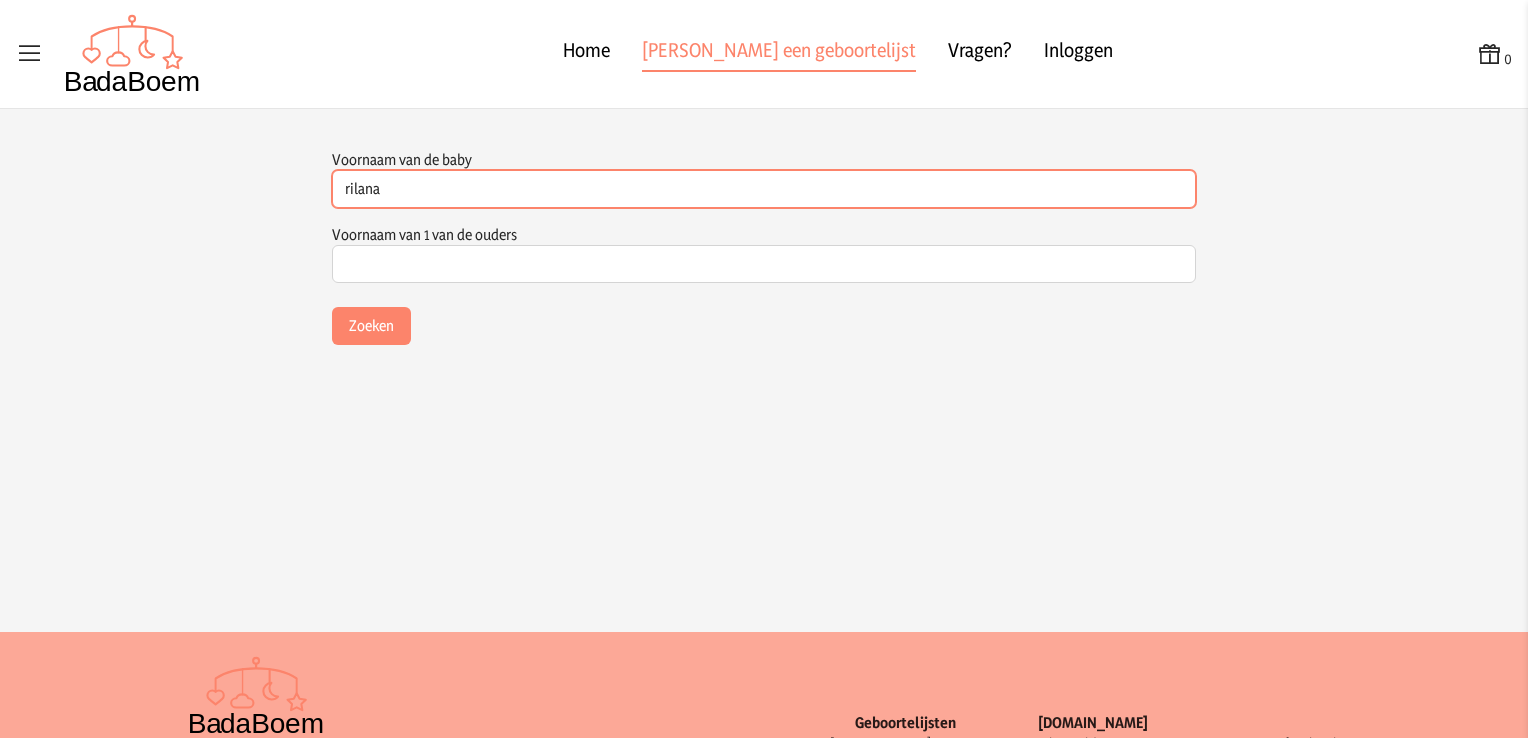 type on "rilana" 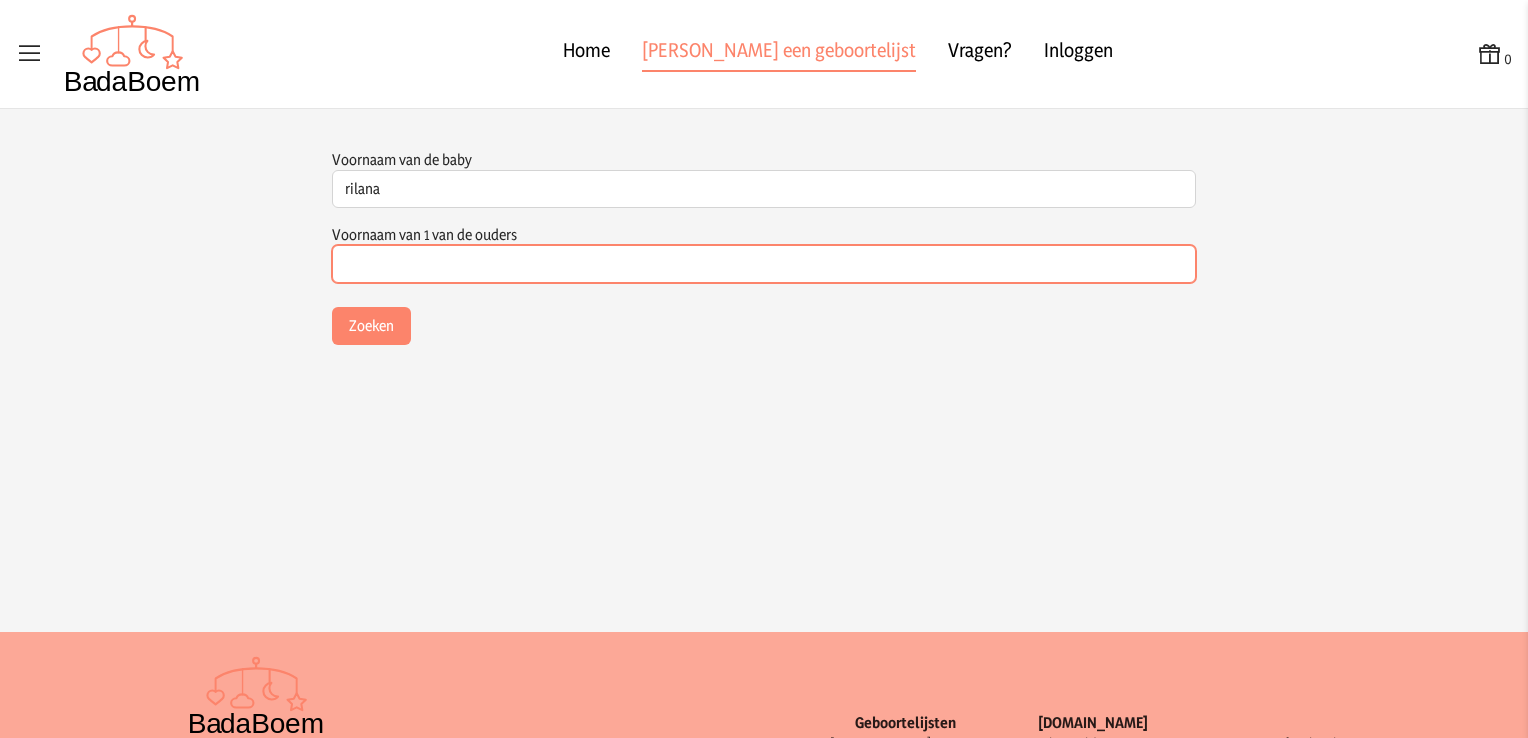 click on "Voornaam van 1 van de ouders" at bounding box center [764, 264] 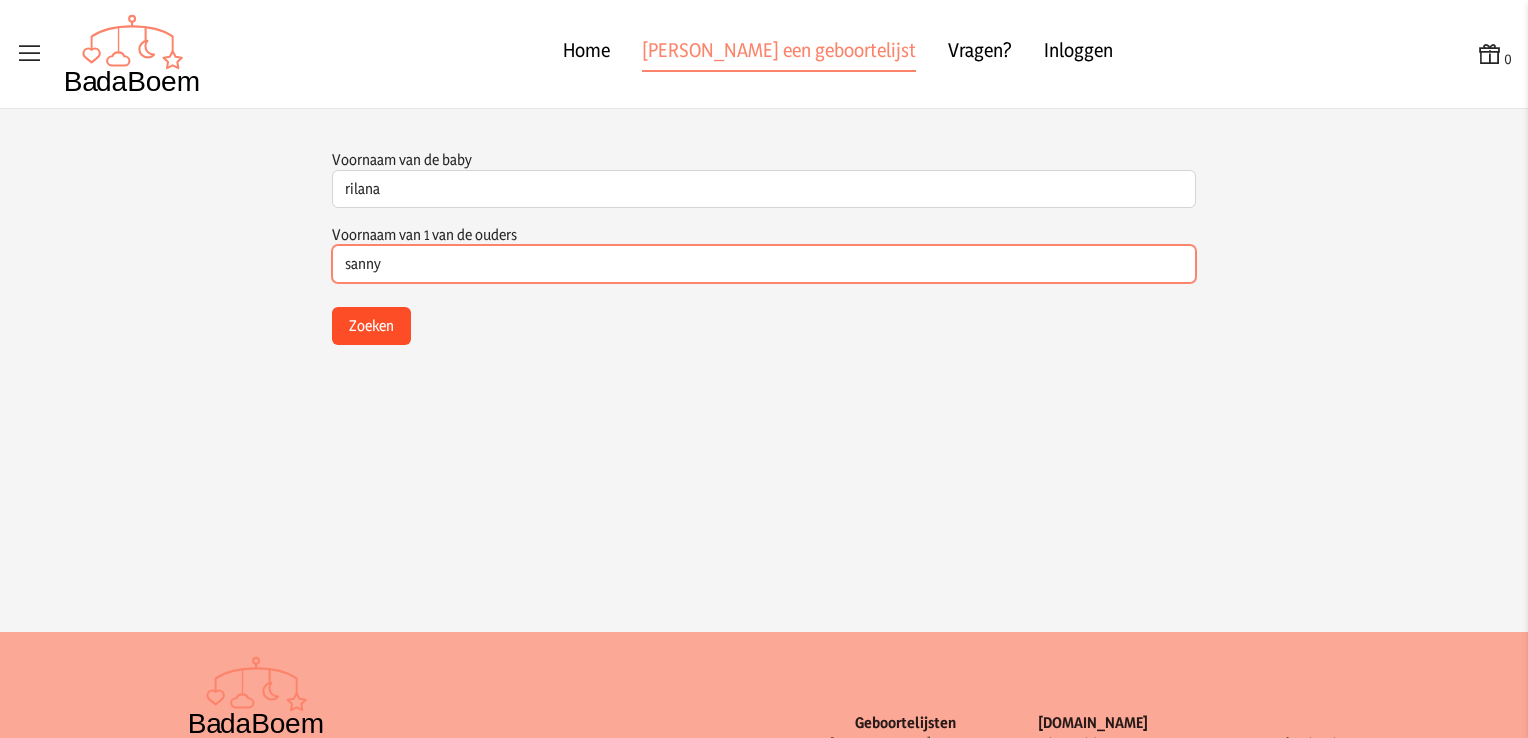 type on "sanny" 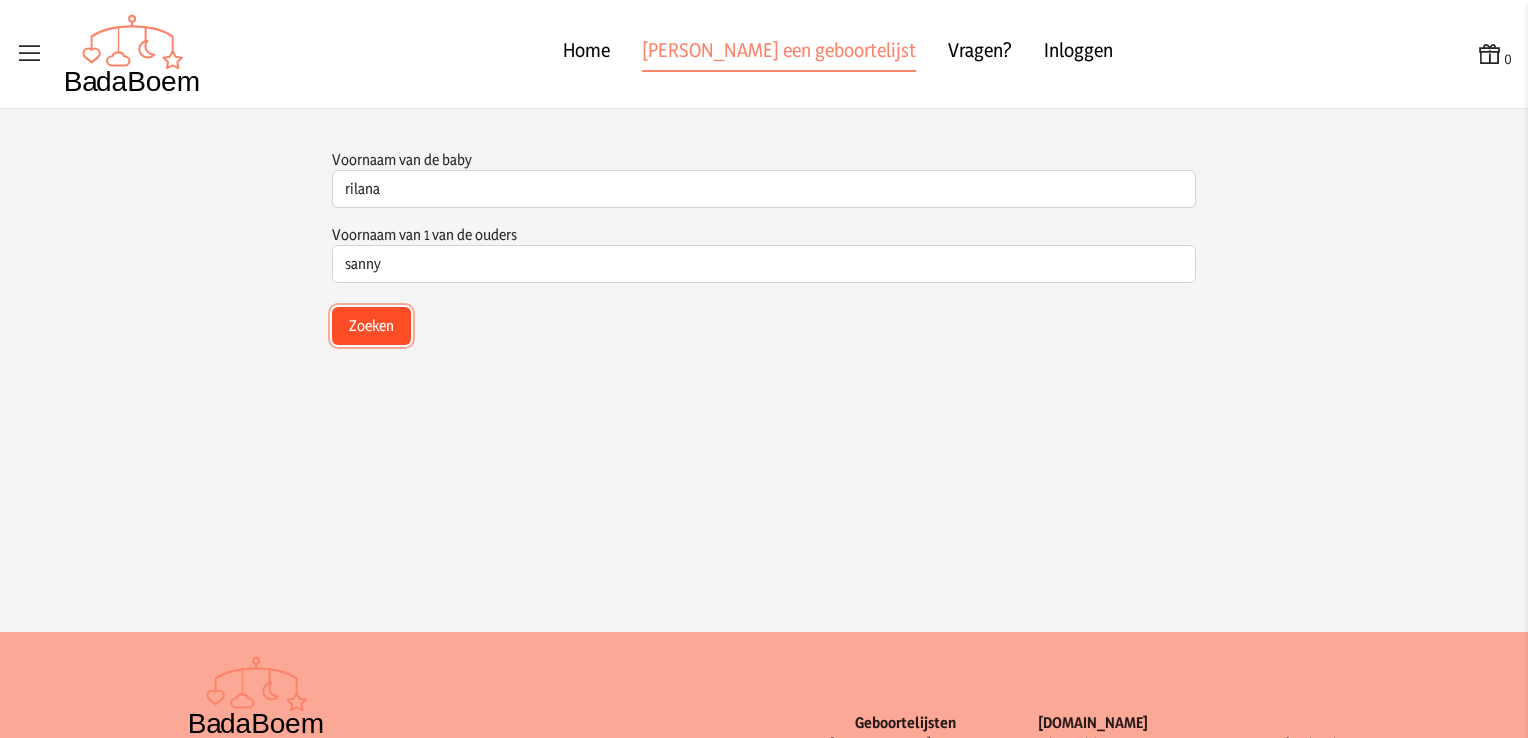 click on "Zoeken" 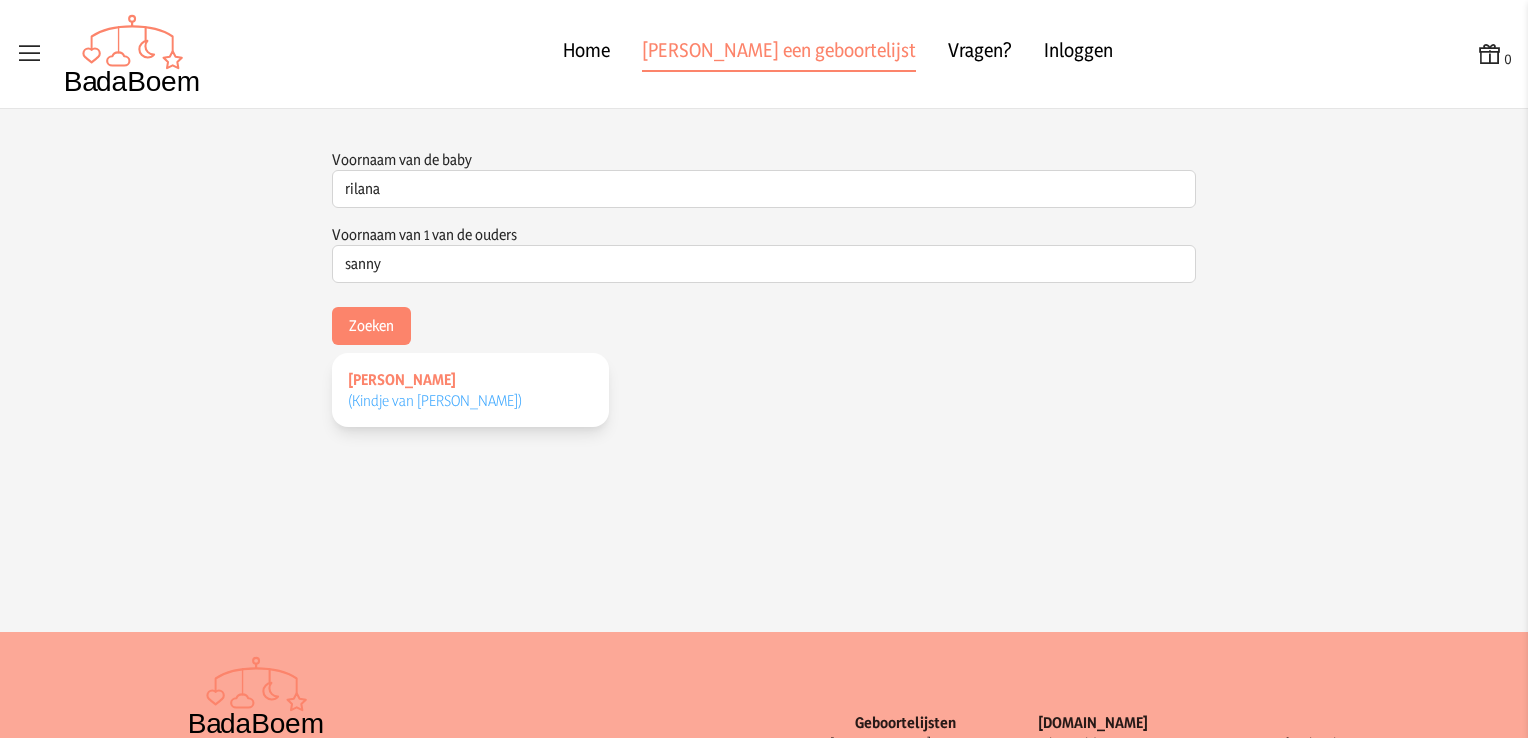 click on "[PERSON_NAME]" 